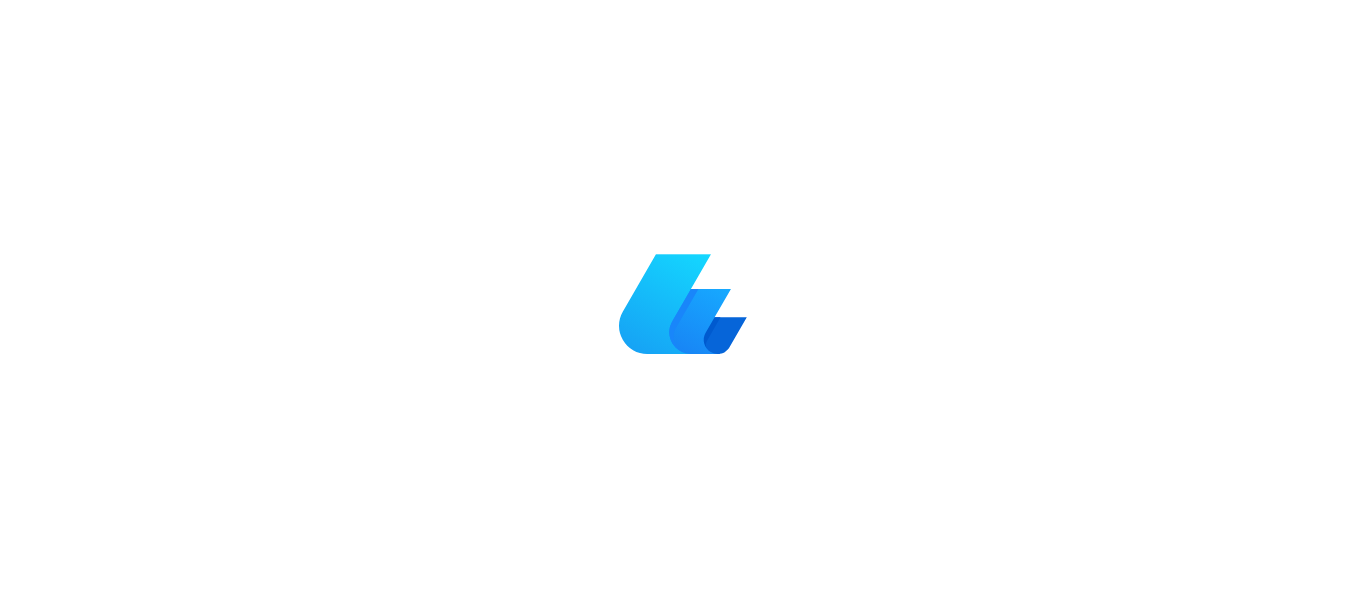 scroll, scrollTop: 0, scrollLeft: 0, axis: both 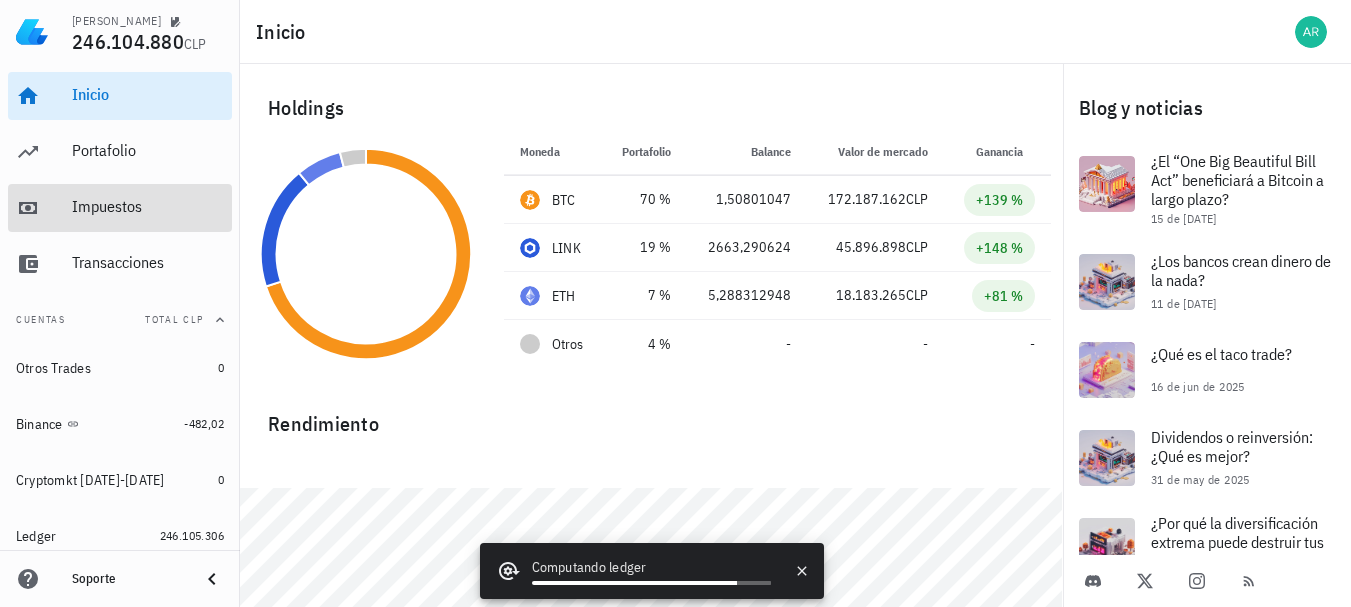 click on "Impuestos" at bounding box center (148, 206) 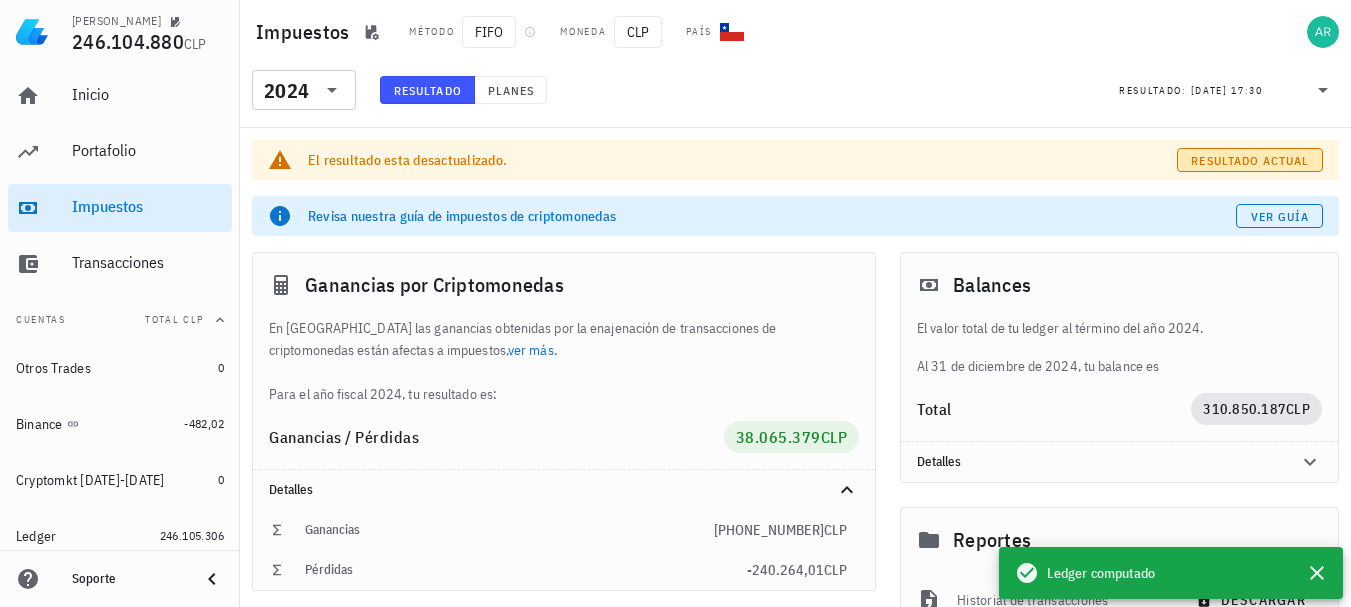click on "Resultado actual" at bounding box center [1249, 160] 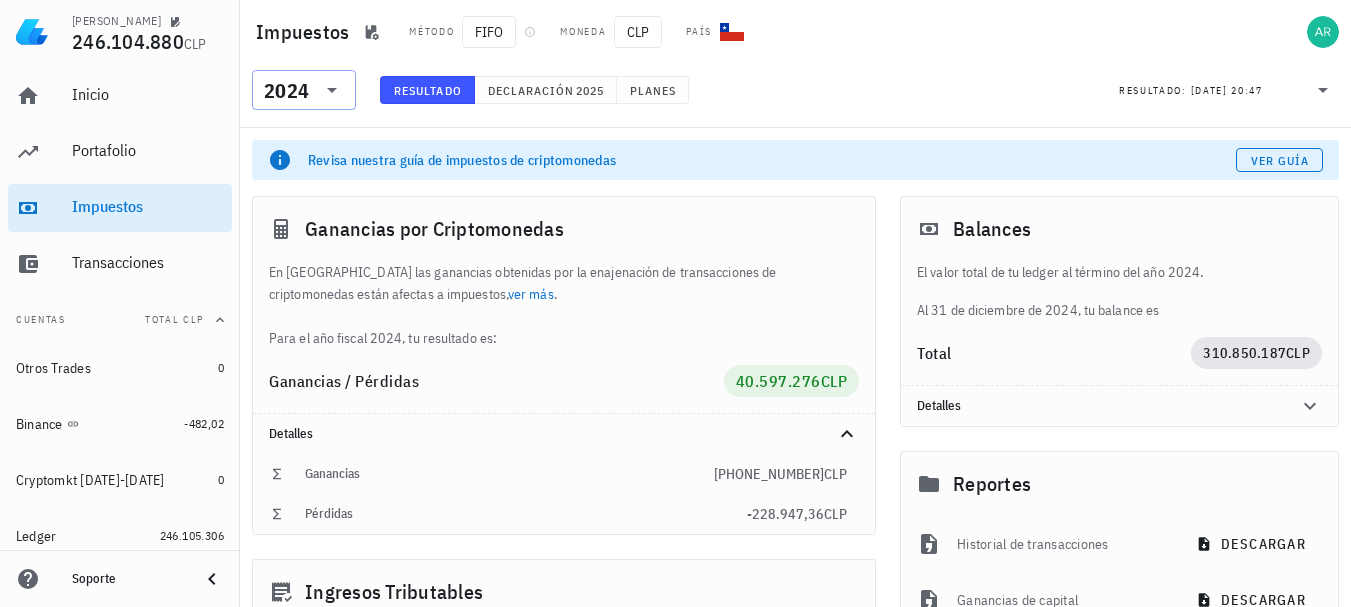 click on "2024" at bounding box center (286, 91) 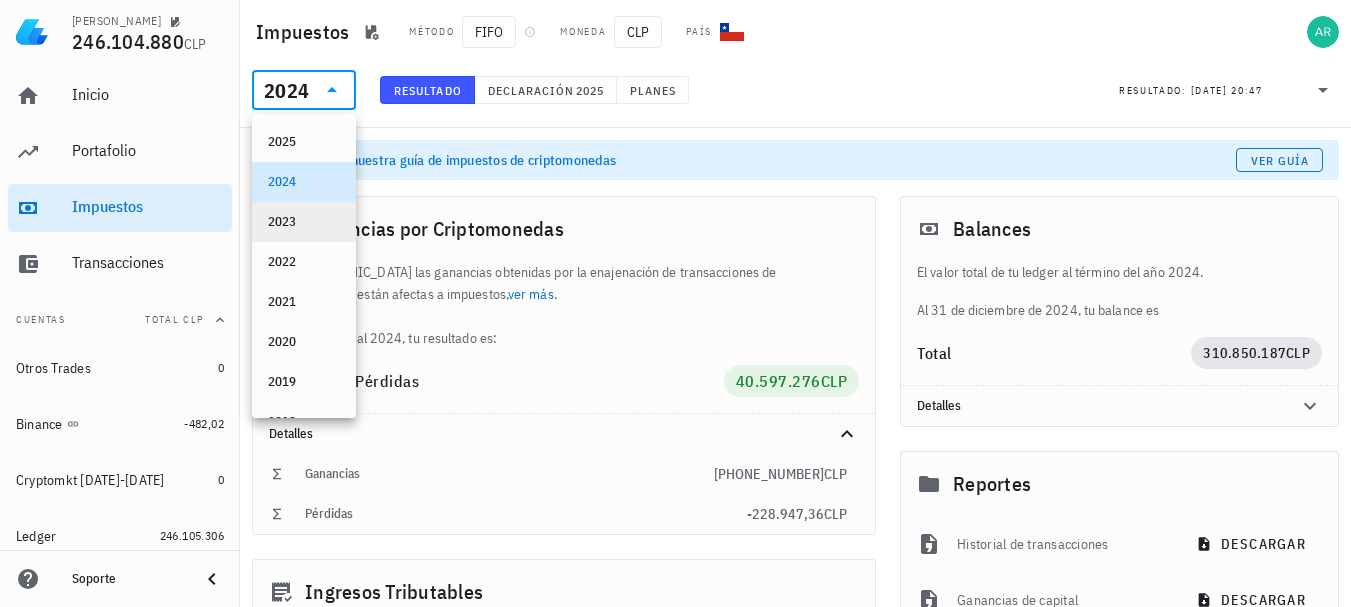 click on "2023" at bounding box center [304, 222] 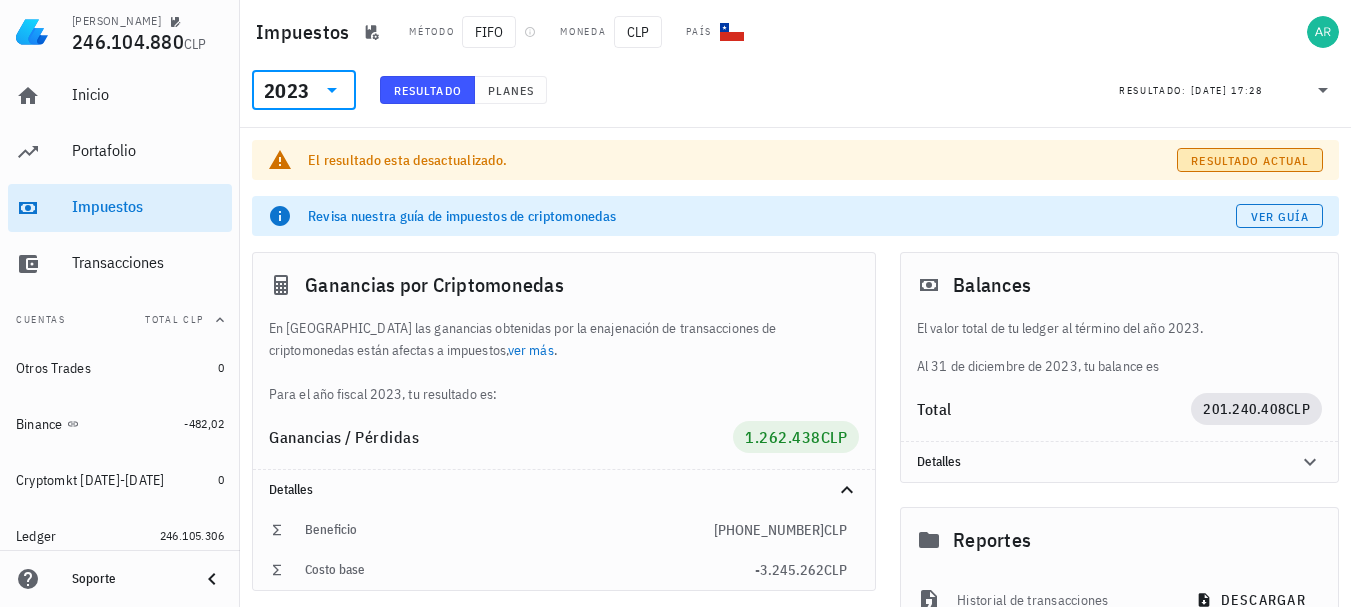 click on "Resultado actual" at bounding box center [1249, 160] 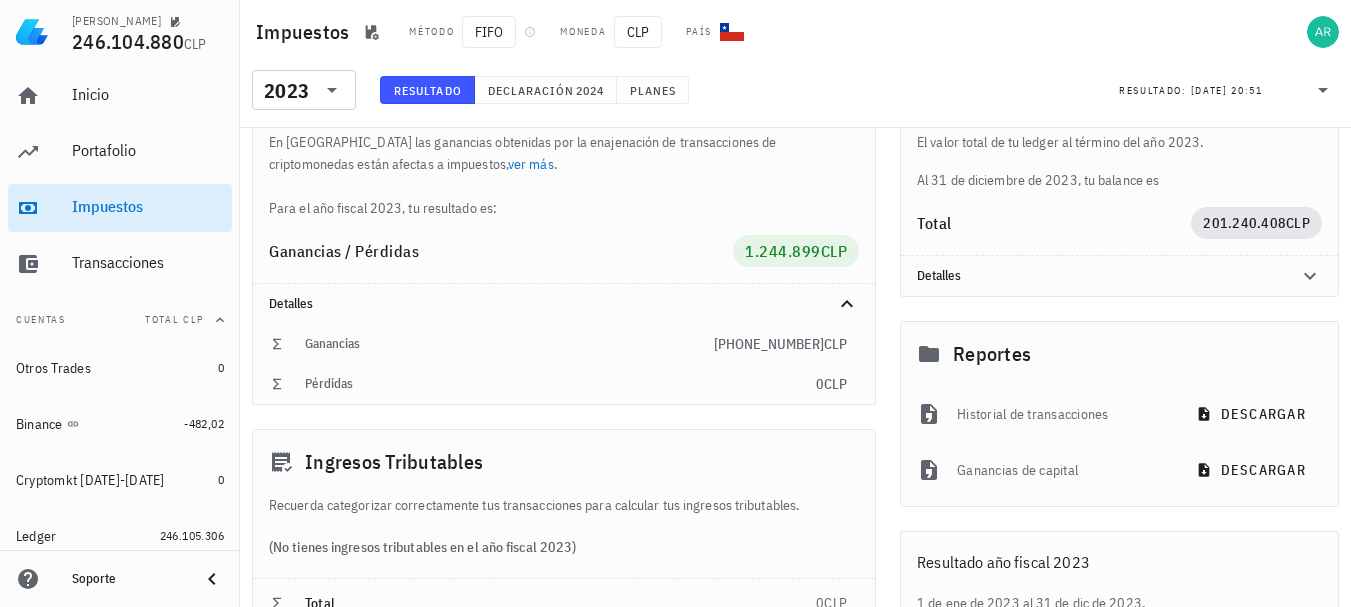 scroll, scrollTop: 94, scrollLeft: 0, axis: vertical 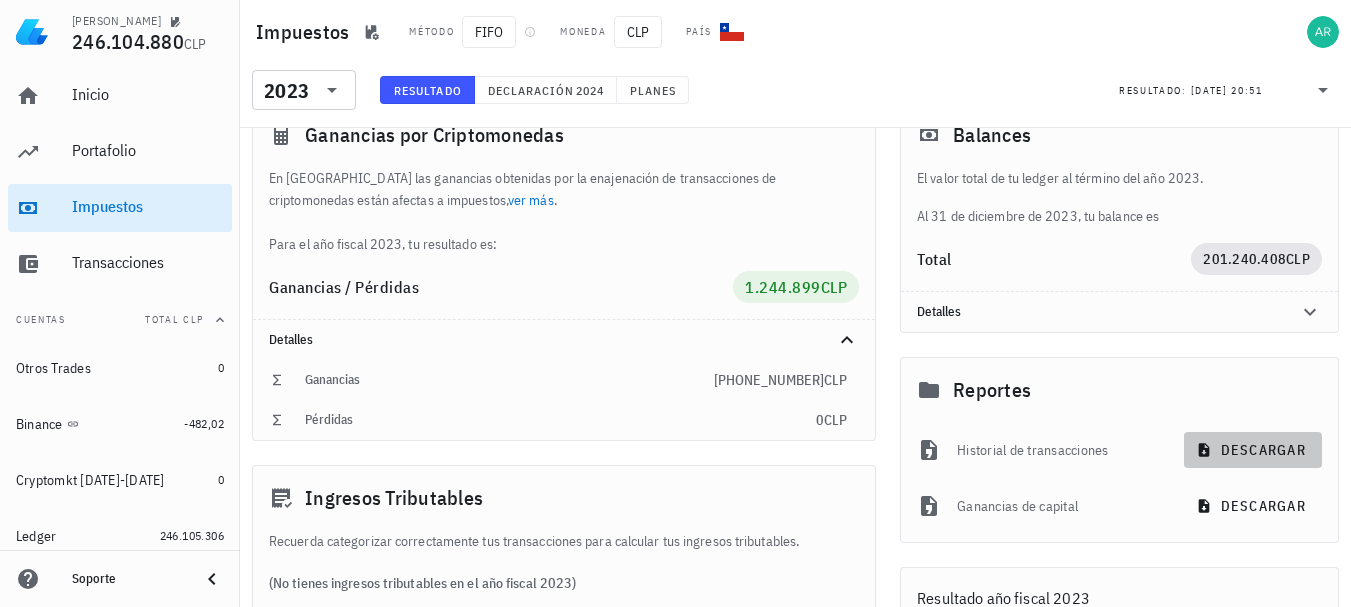click on "descargar" at bounding box center [1253, 450] 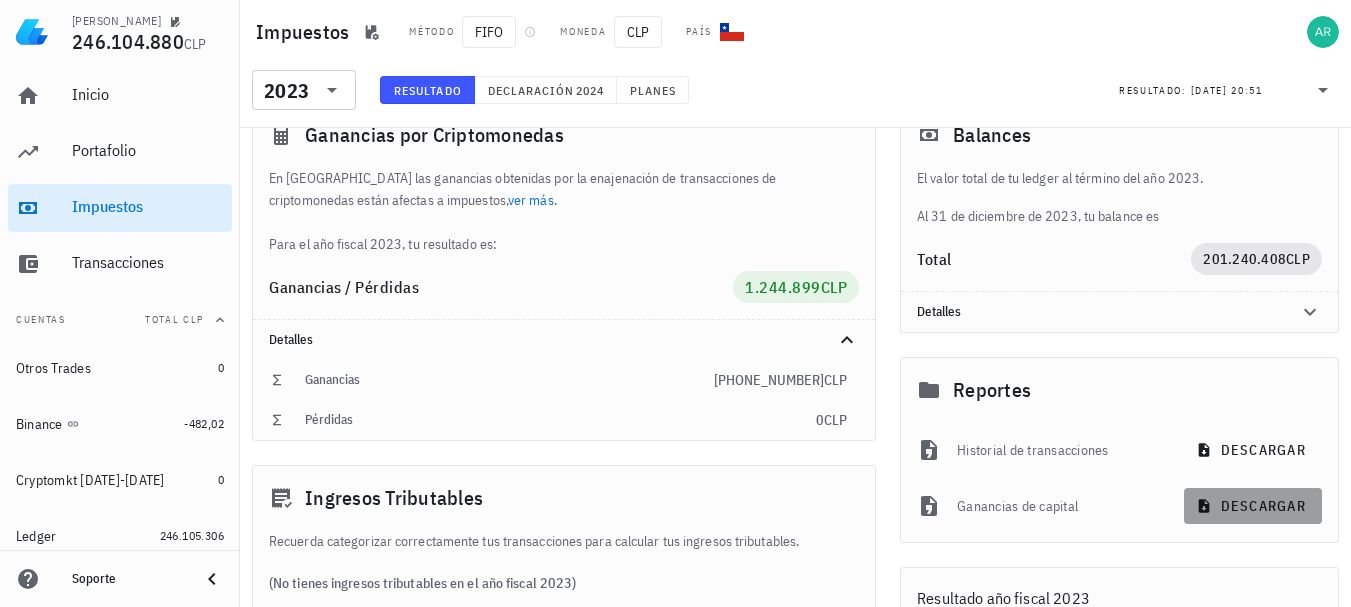 click on "descargar" at bounding box center [1253, 506] 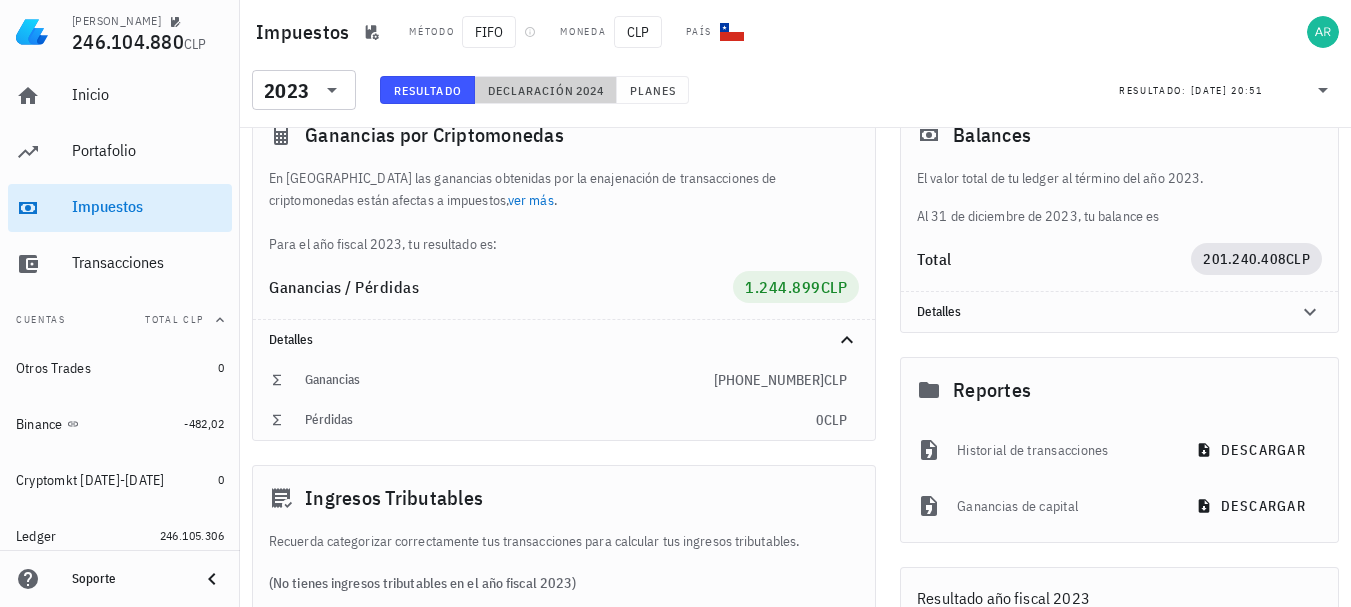 click on "Declaración" at bounding box center [531, 90] 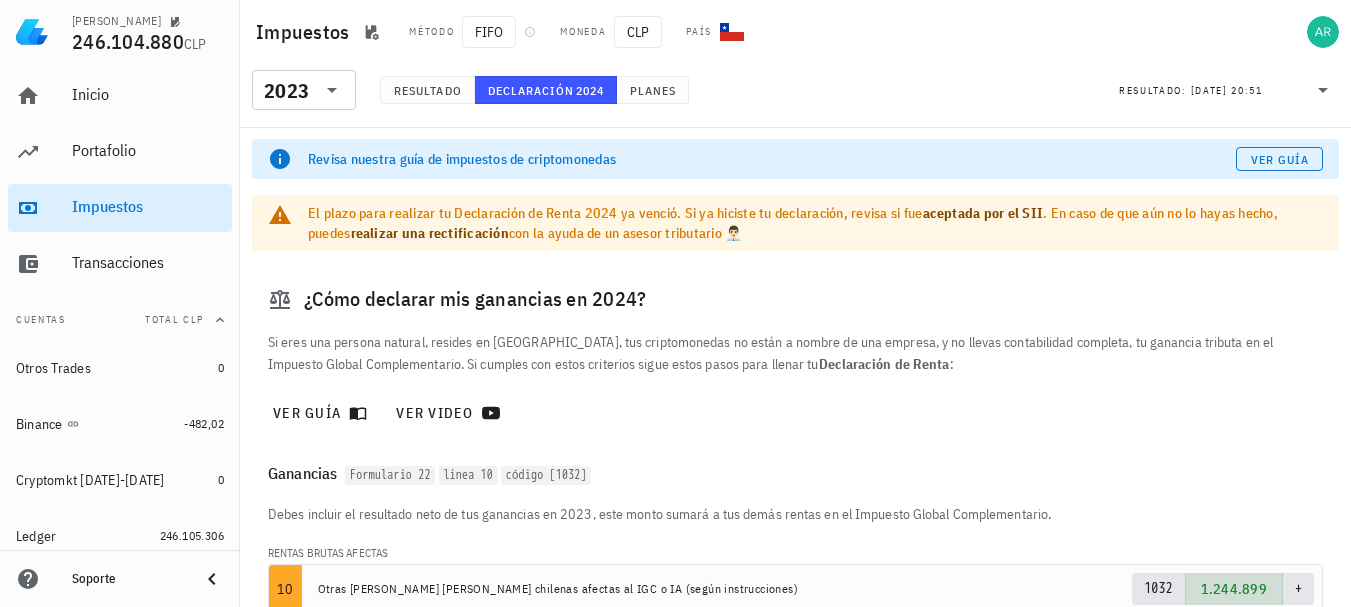 scroll, scrollTop: 0, scrollLeft: 0, axis: both 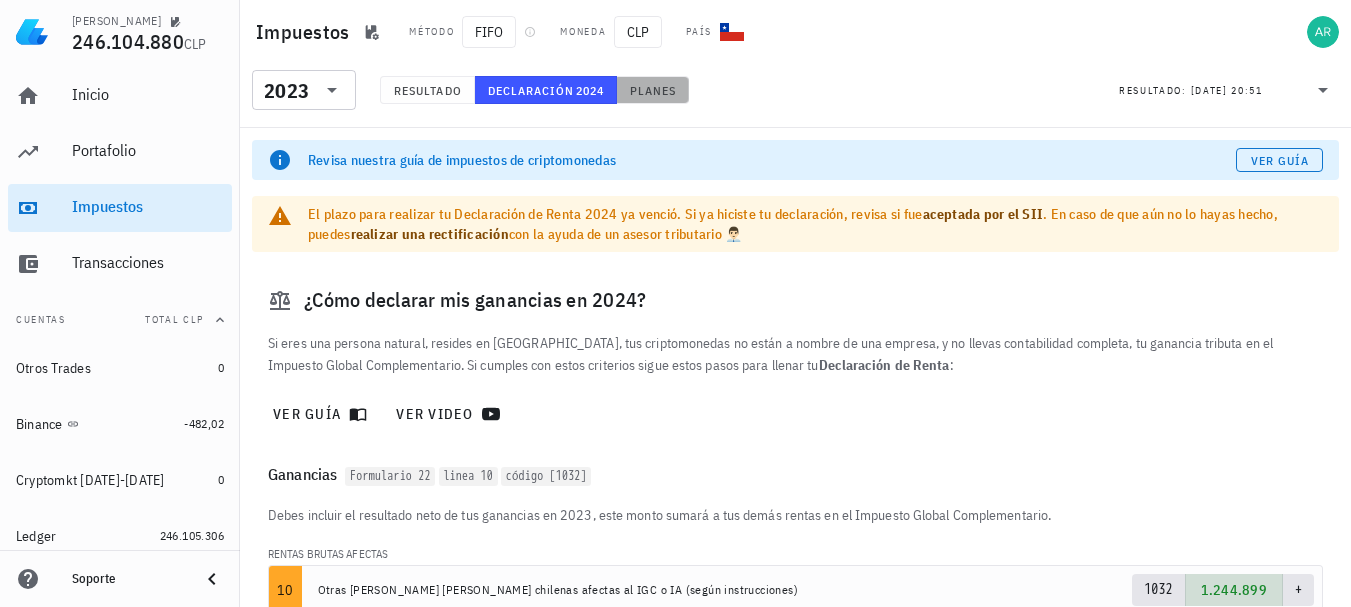 click on "Planes" at bounding box center [653, 90] 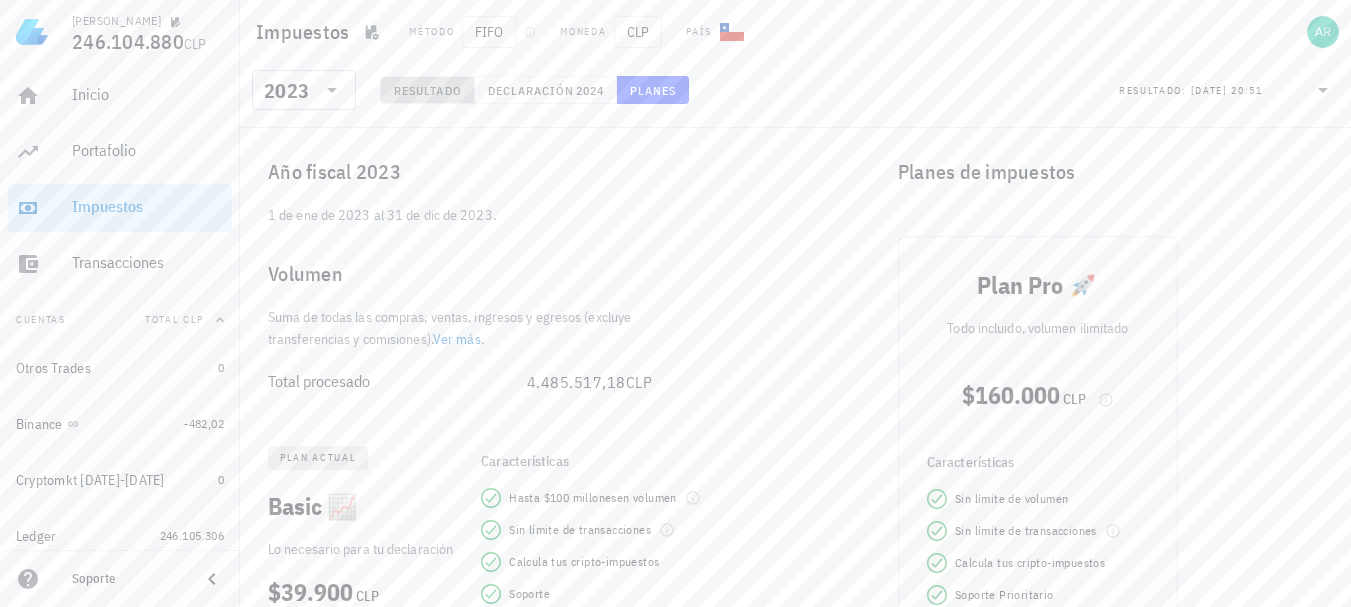 click on "Resultado" at bounding box center [427, 90] 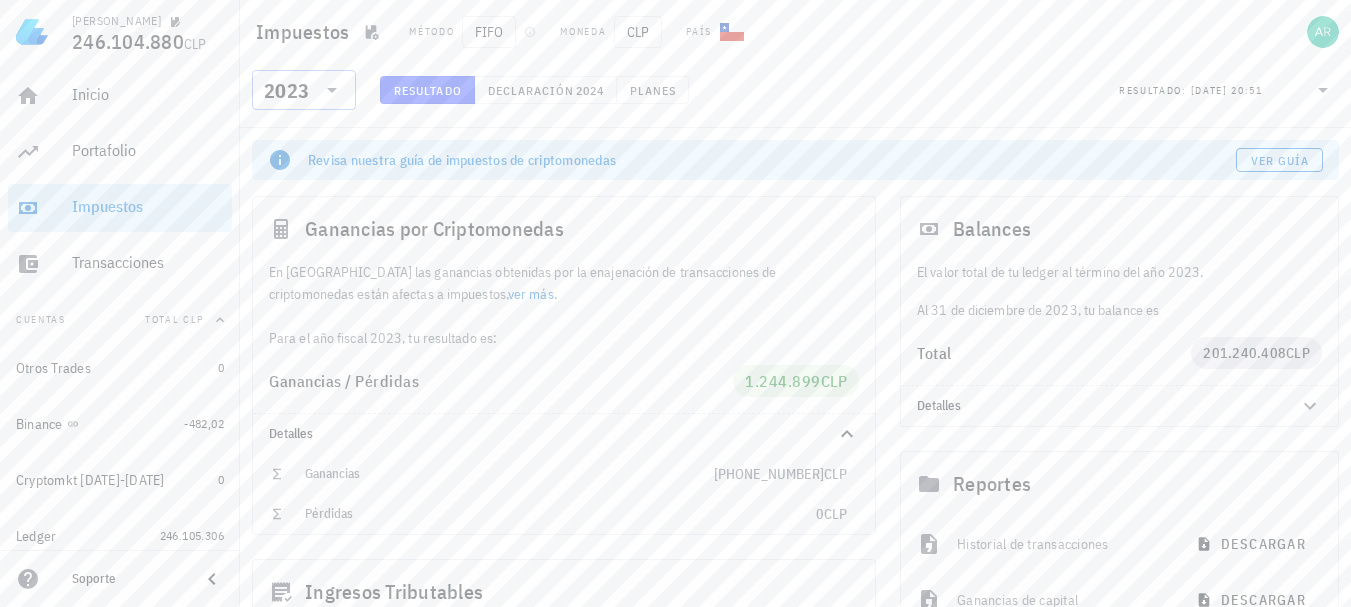 click 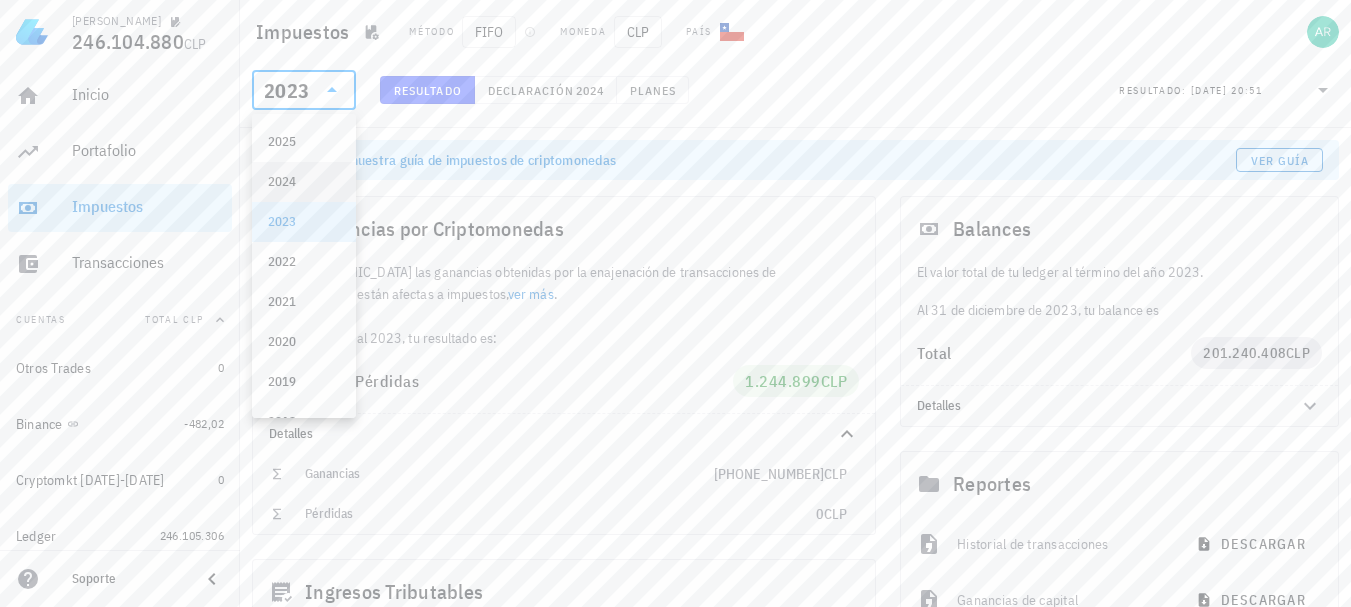 click on "2024" at bounding box center (304, 182) 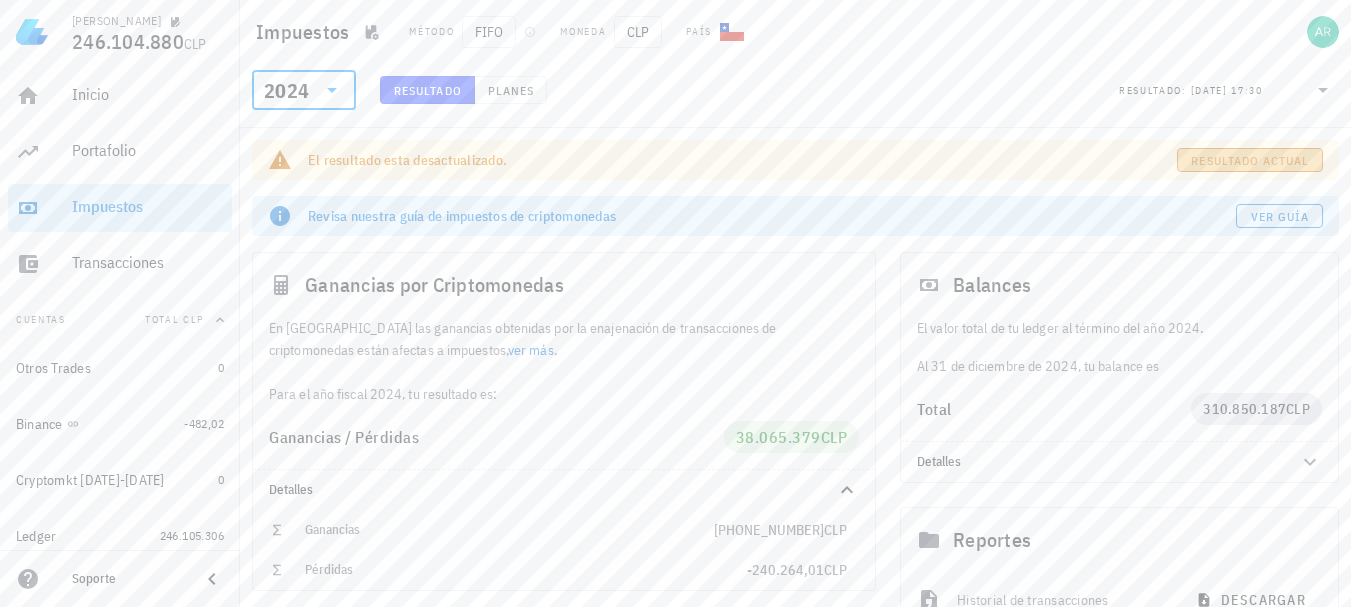 click on "Resultado actual" at bounding box center [1249, 160] 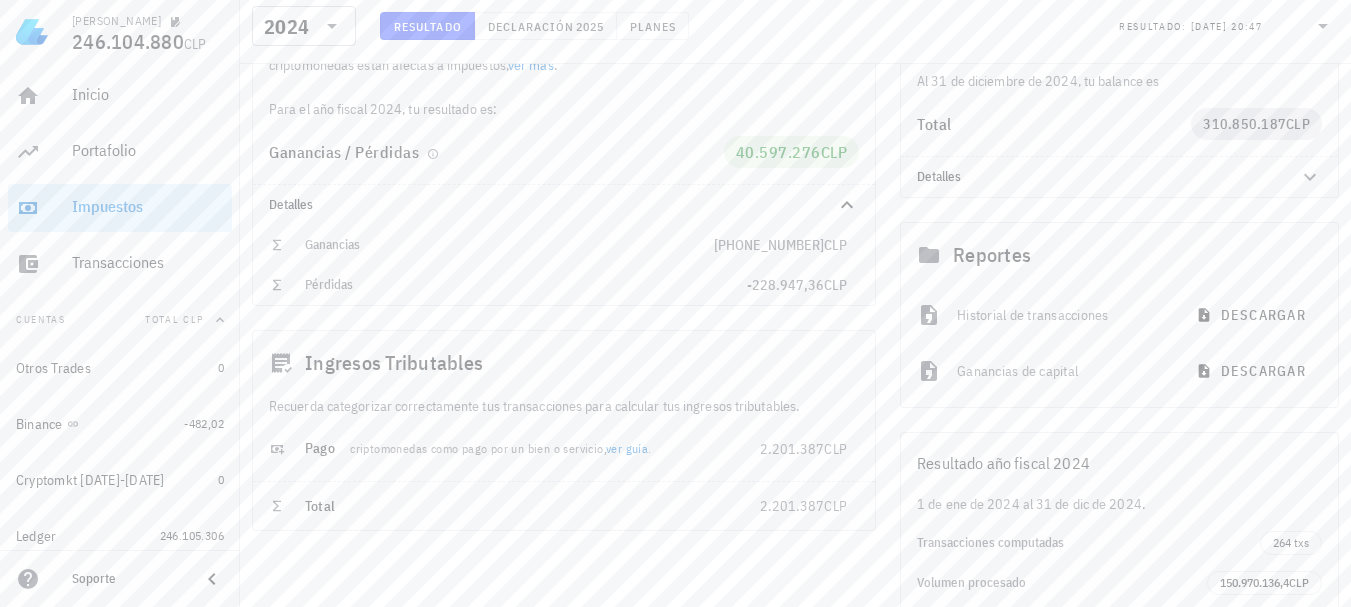 scroll, scrollTop: 394, scrollLeft: 0, axis: vertical 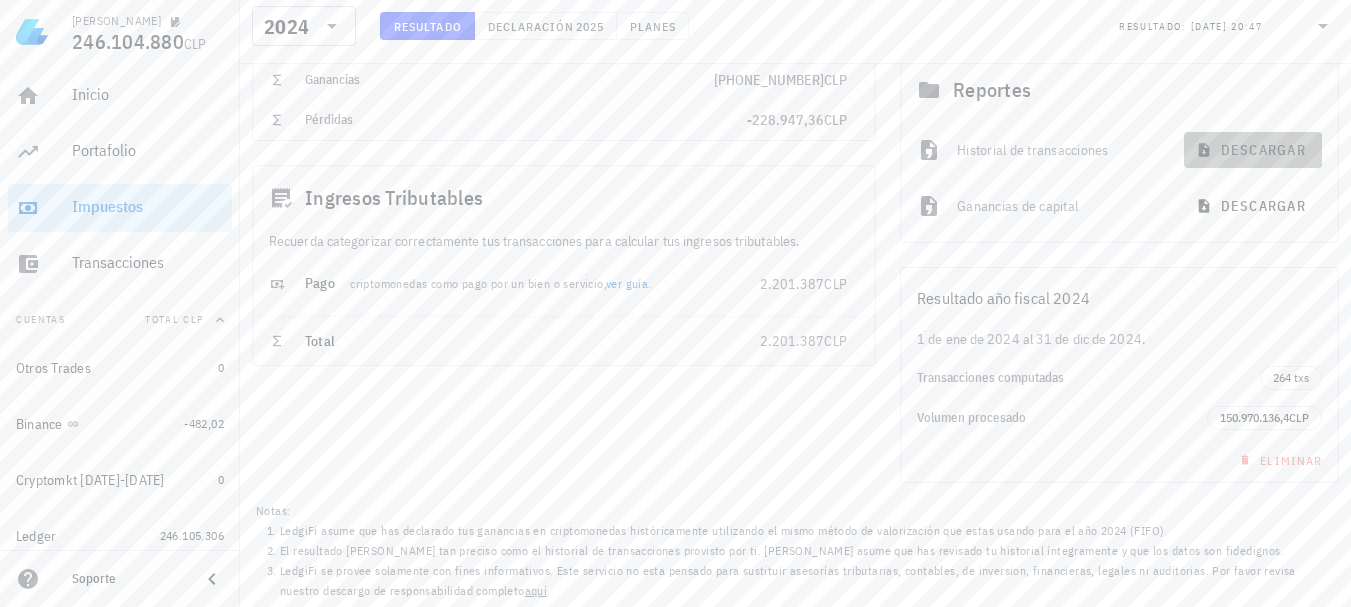click on "descargar" at bounding box center [1253, 150] 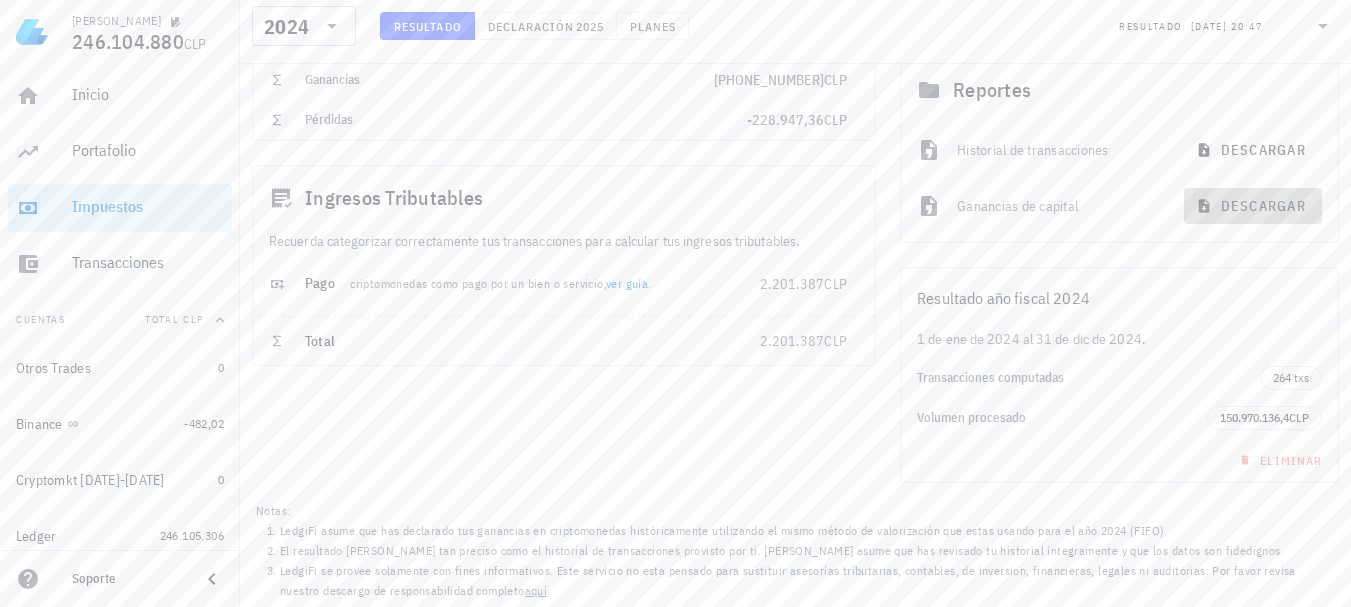 click on "descargar" at bounding box center (1253, 206) 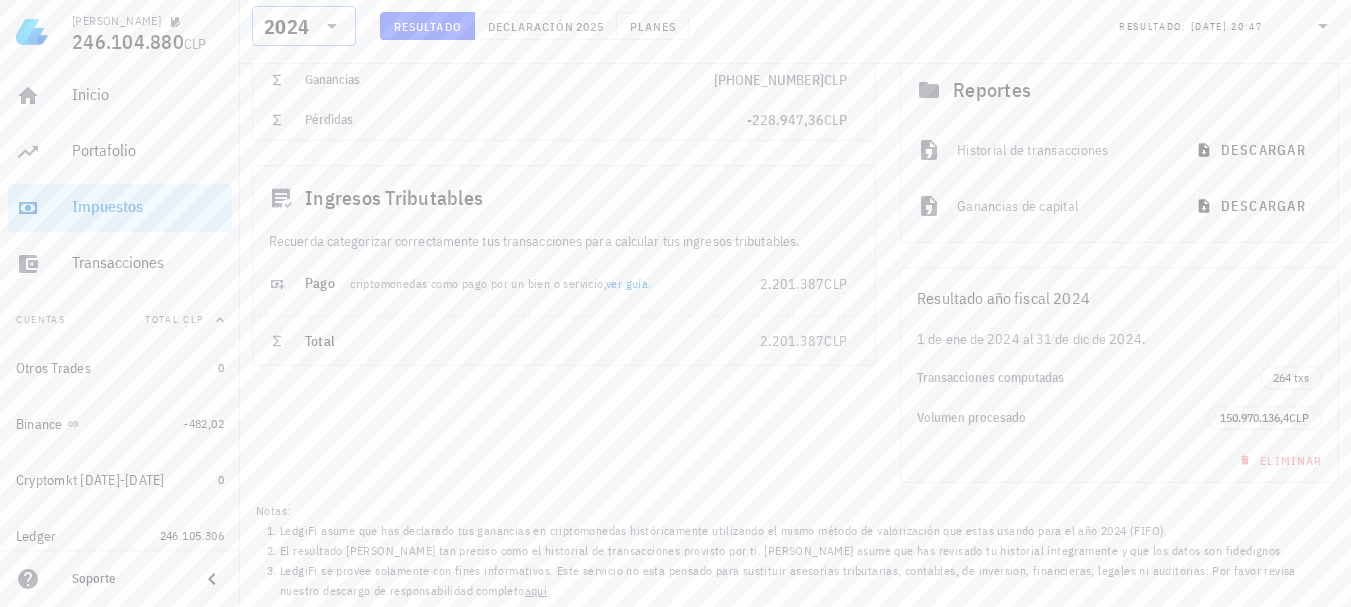 click on "​ 2024" at bounding box center [304, 26] 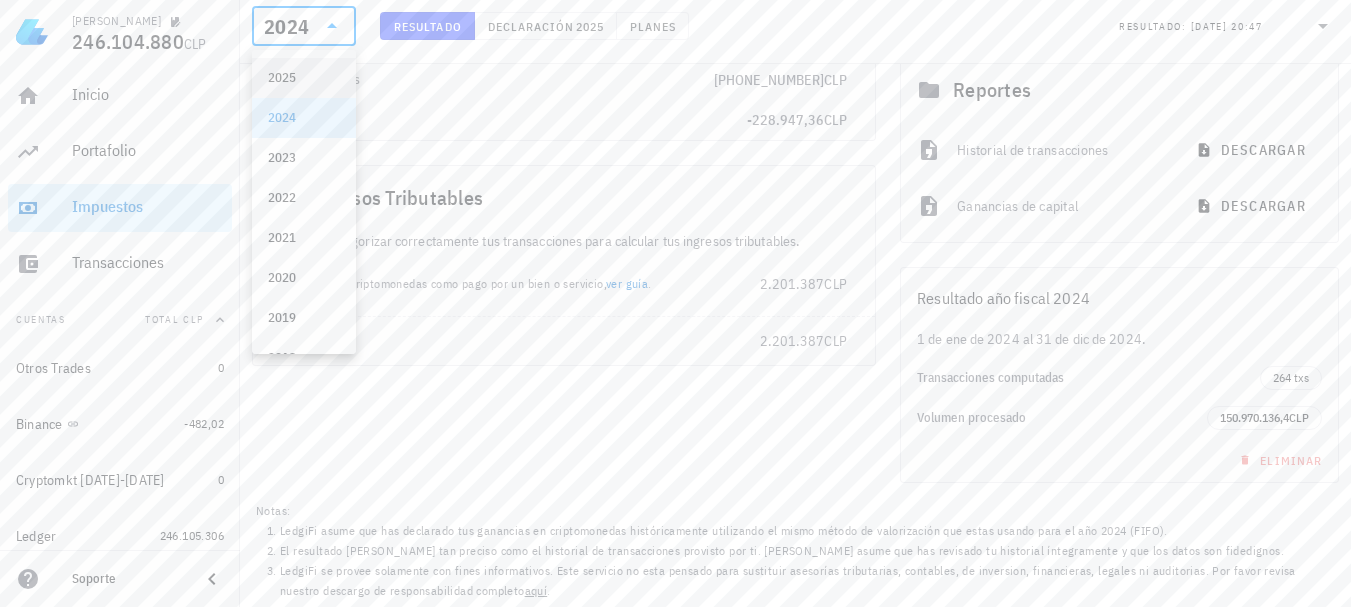 click on "2025" at bounding box center [304, 78] 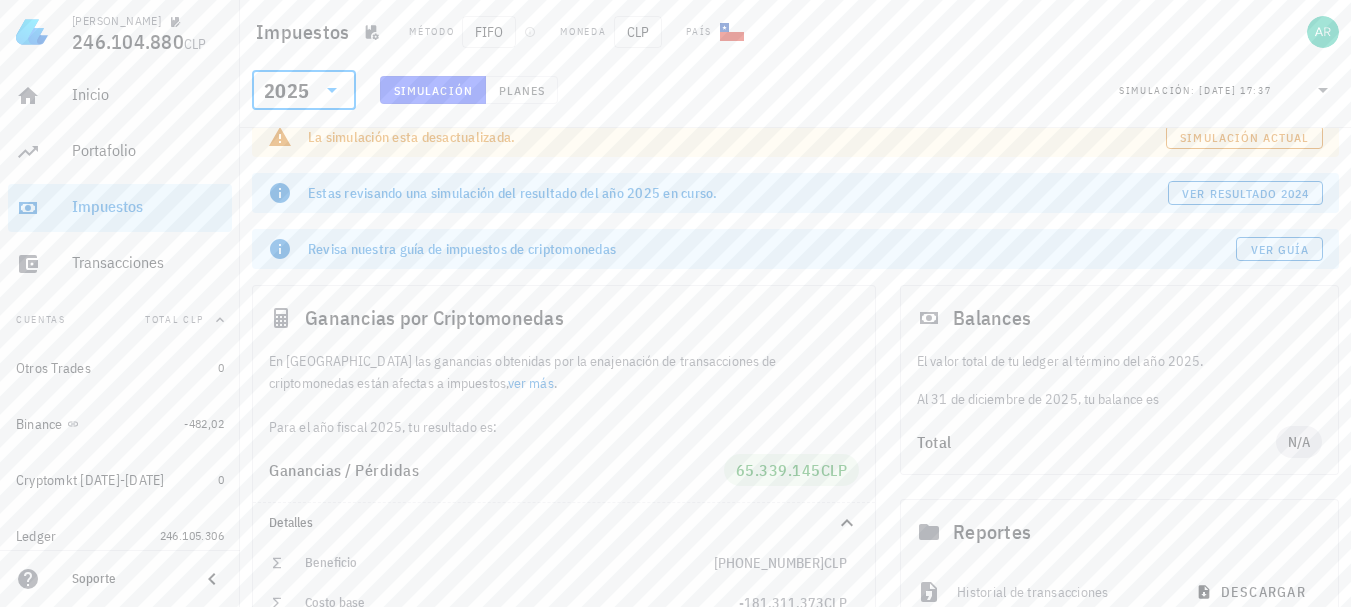 scroll, scrollTop: 0, scrollLeft: 0, axis: both 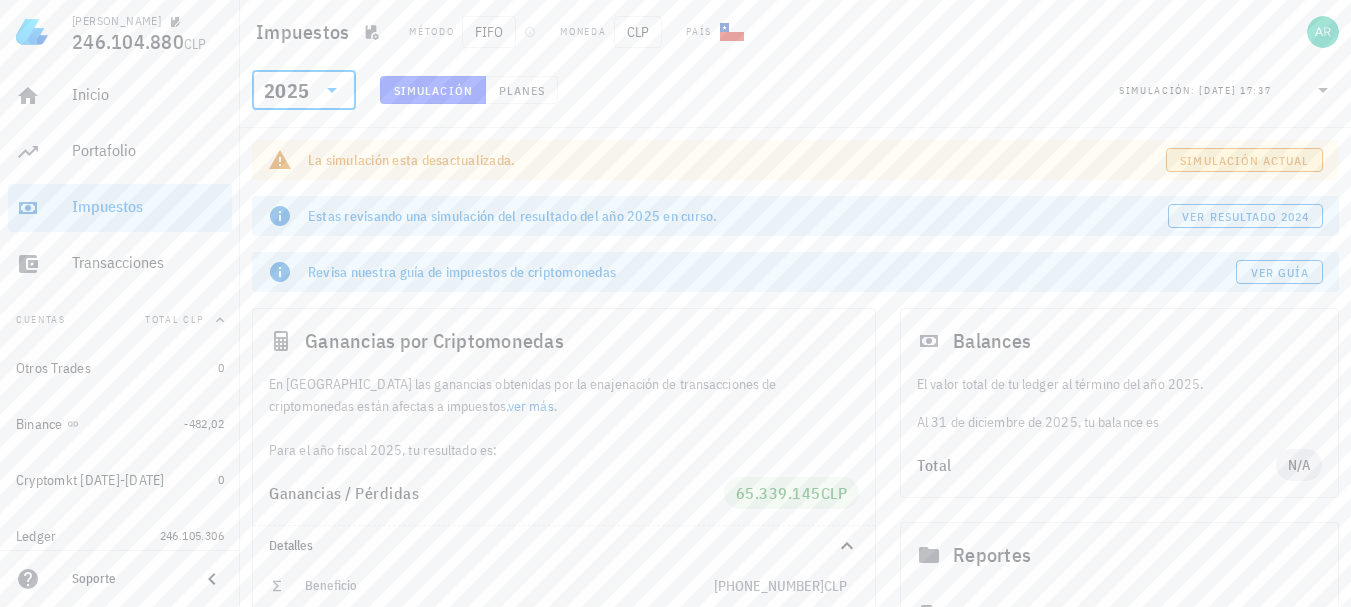 click on "Simulación actual" at bounding box center (1244, 160) 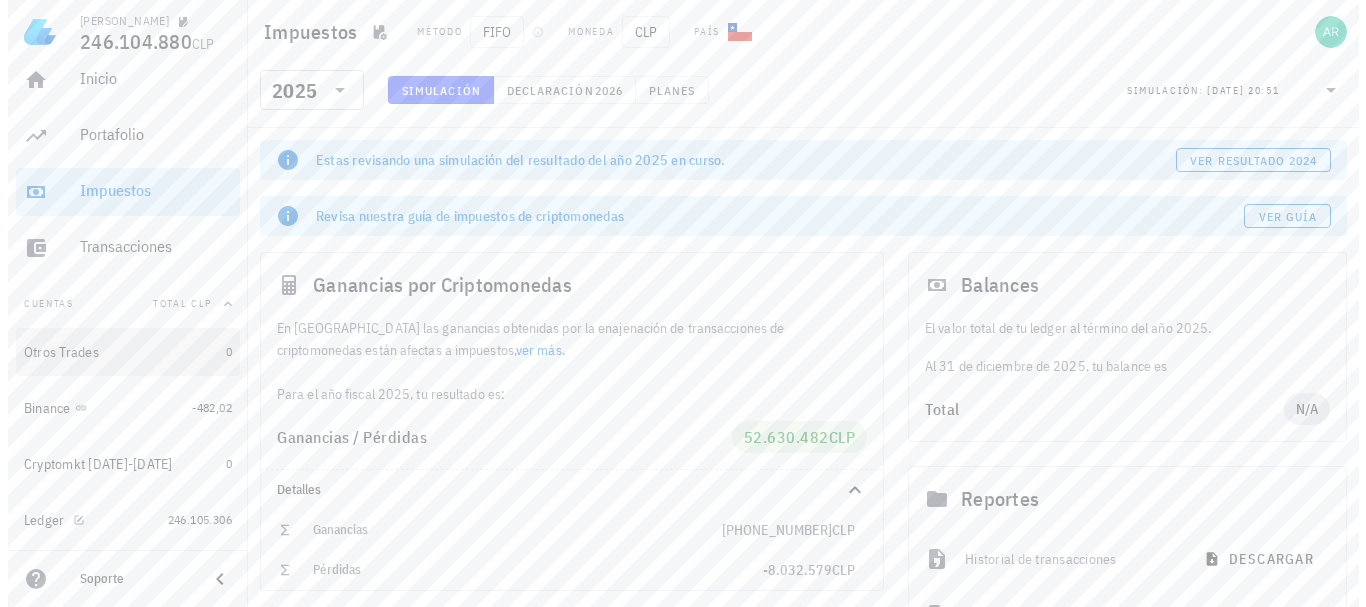 scroll, scrollTop: 0, scrollLeft: 0, axis: both 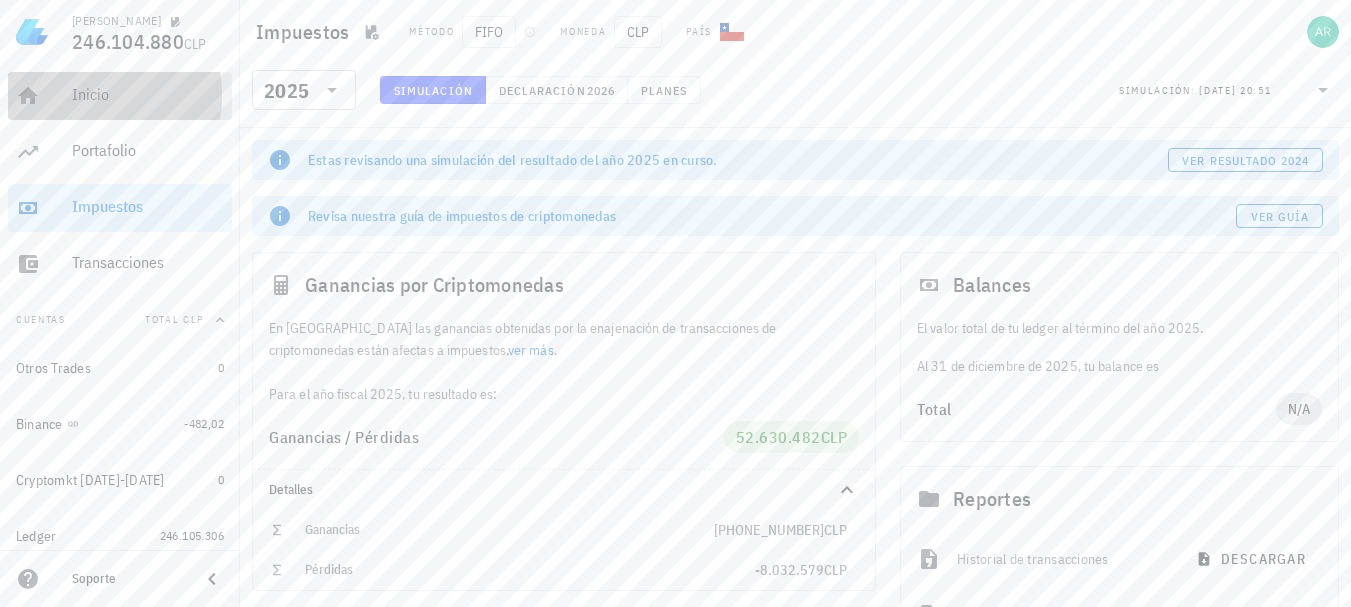 click on "Inicio" at bounding box center (148, 95) 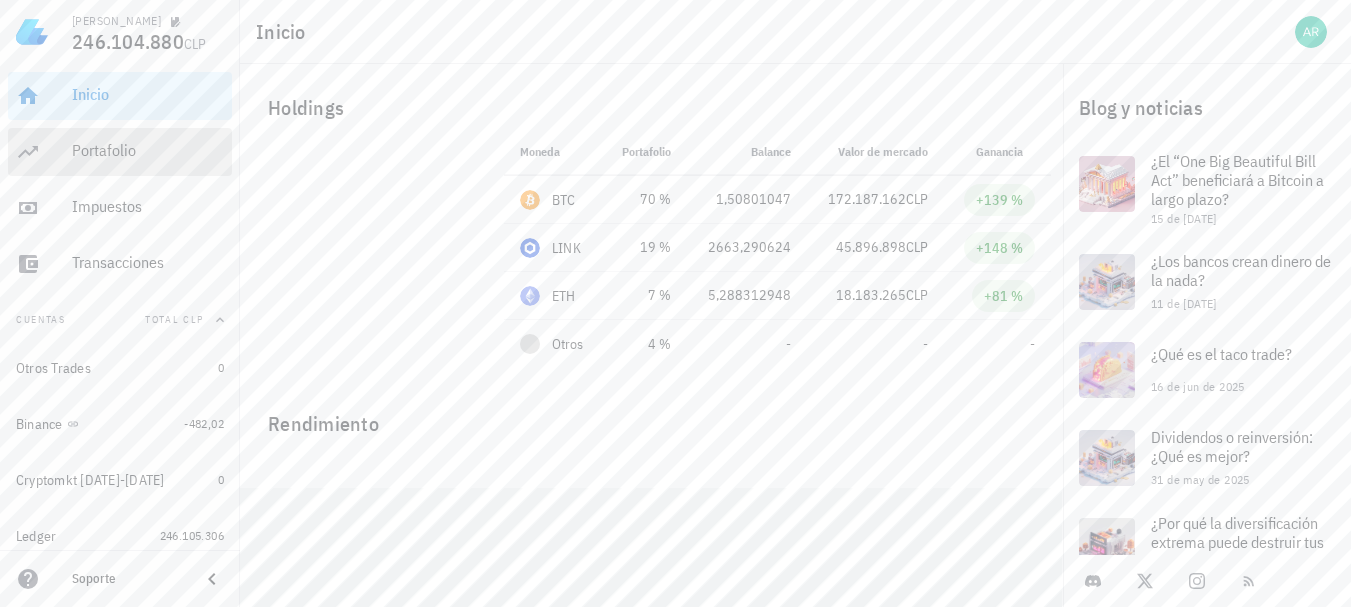 click on "Portafolio" at bounding box center [148, 150] 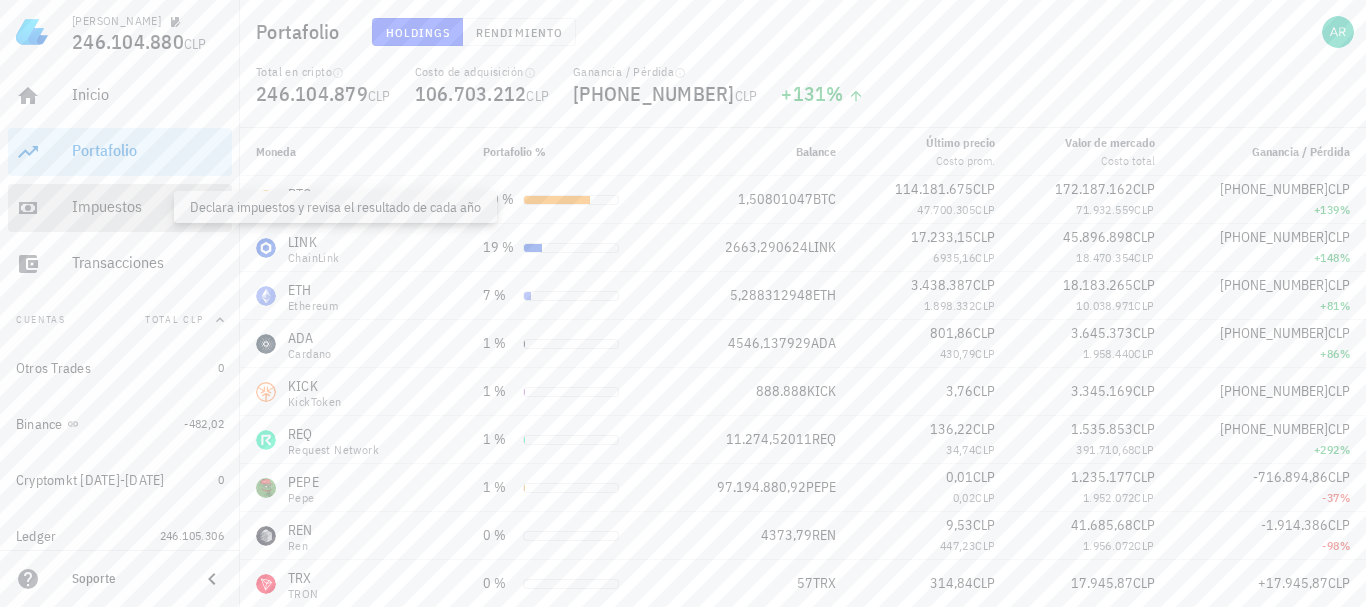 click on "Impuestos" at bounding box center [148, 206] 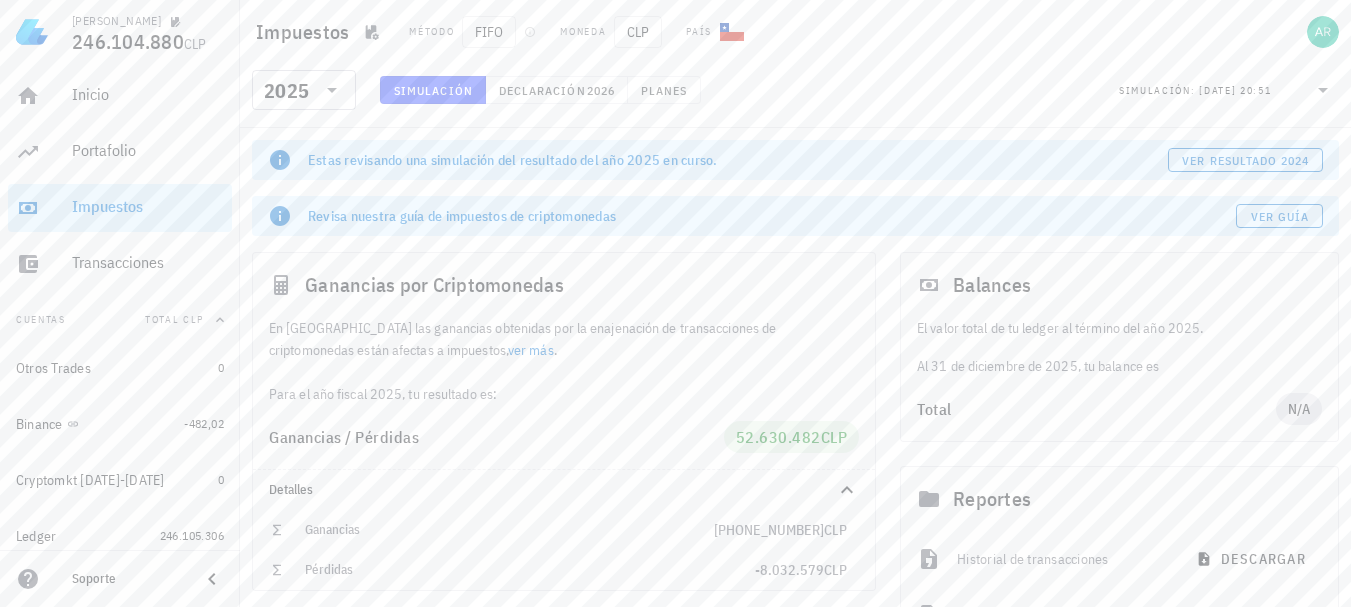 click on "Inicio
[GEOGRAPHIC_DATA]
Impuestos
[GEOGRAPHIC_DATA]" at bounding box center (120, 180) 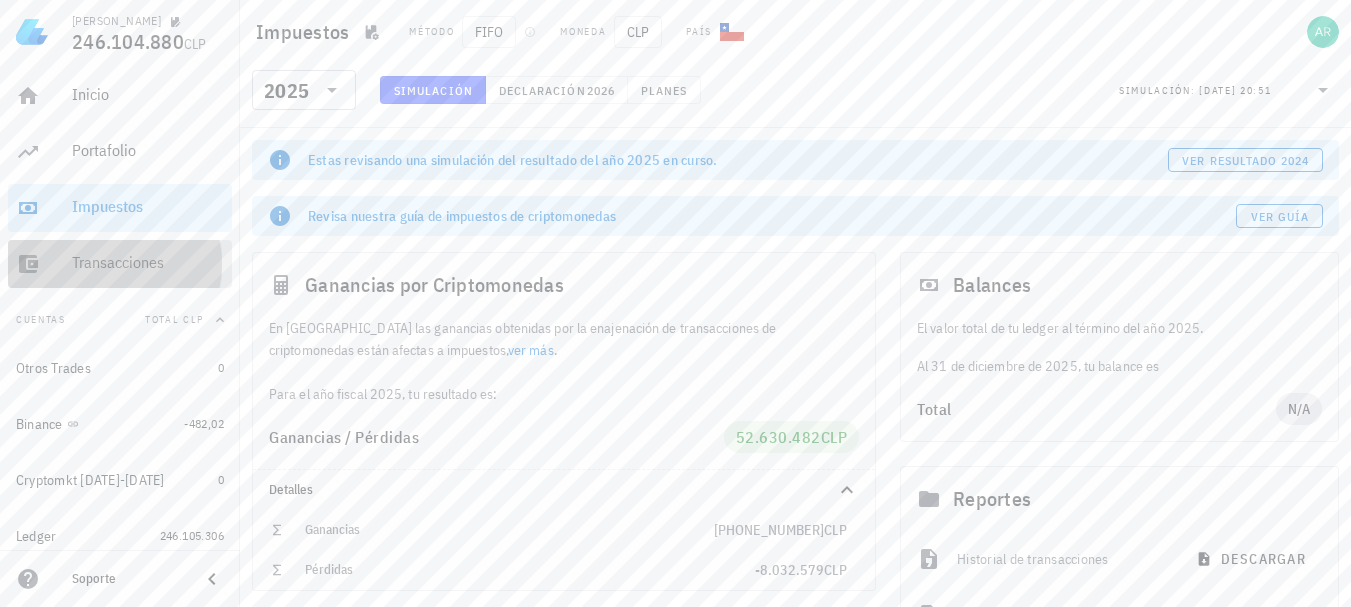 click on "Transacciones" at bounding box center (148, 262) 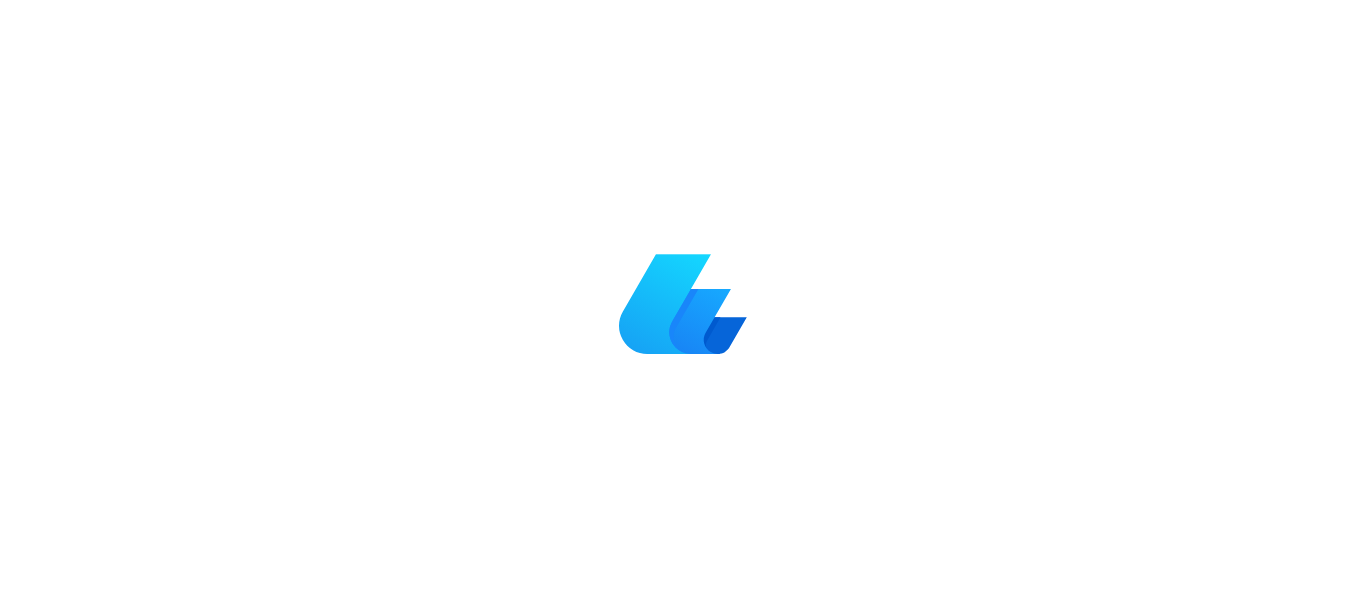 scroll, scrollTop: 0, scrollLeft: 0, axis: both 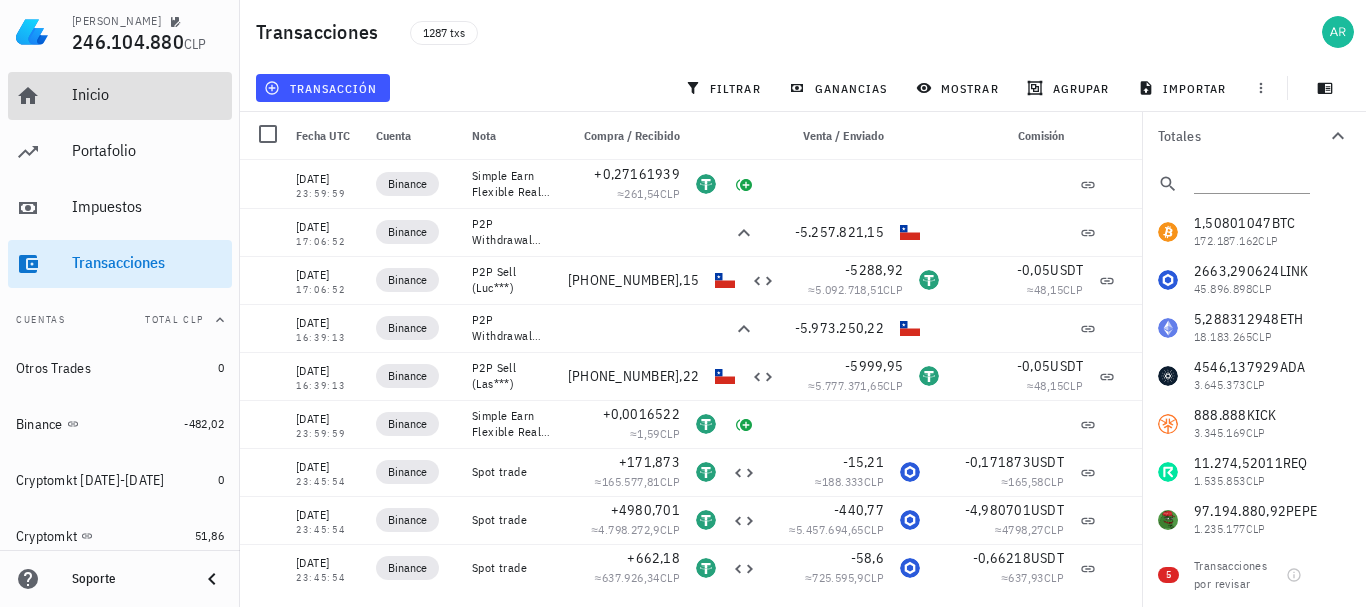 click on "Inicio" at bounding box center (148, 94) 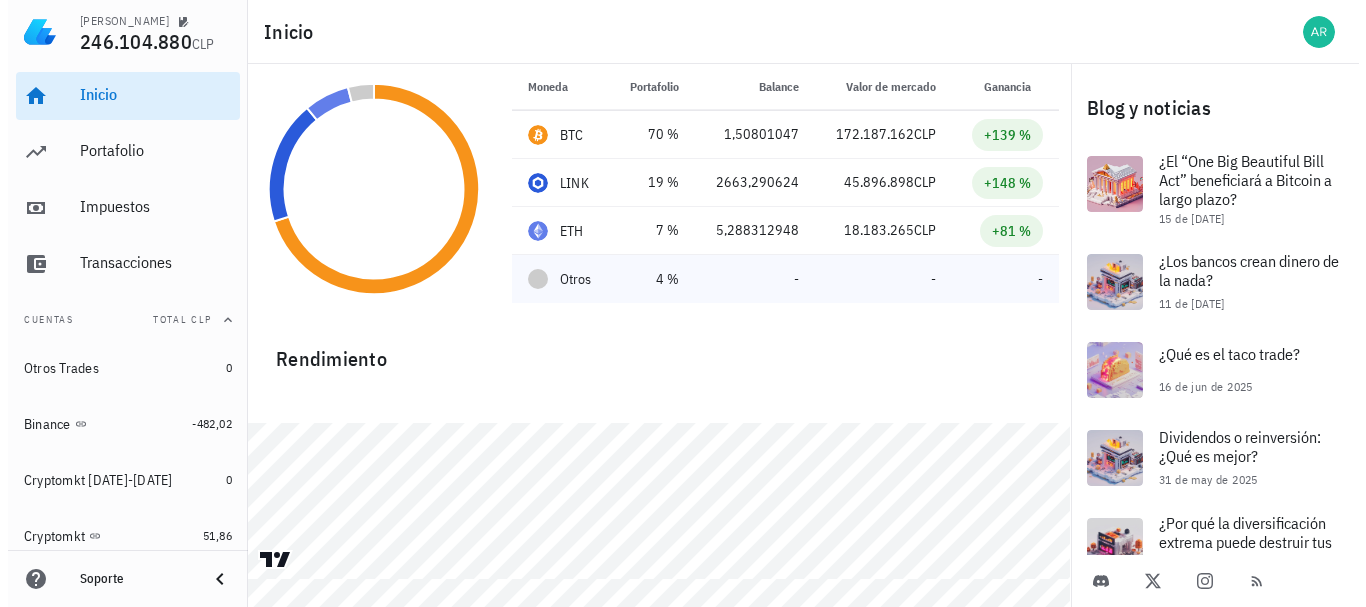 scroll, scrollTop: 0, scrollLeft: 0, axis: both 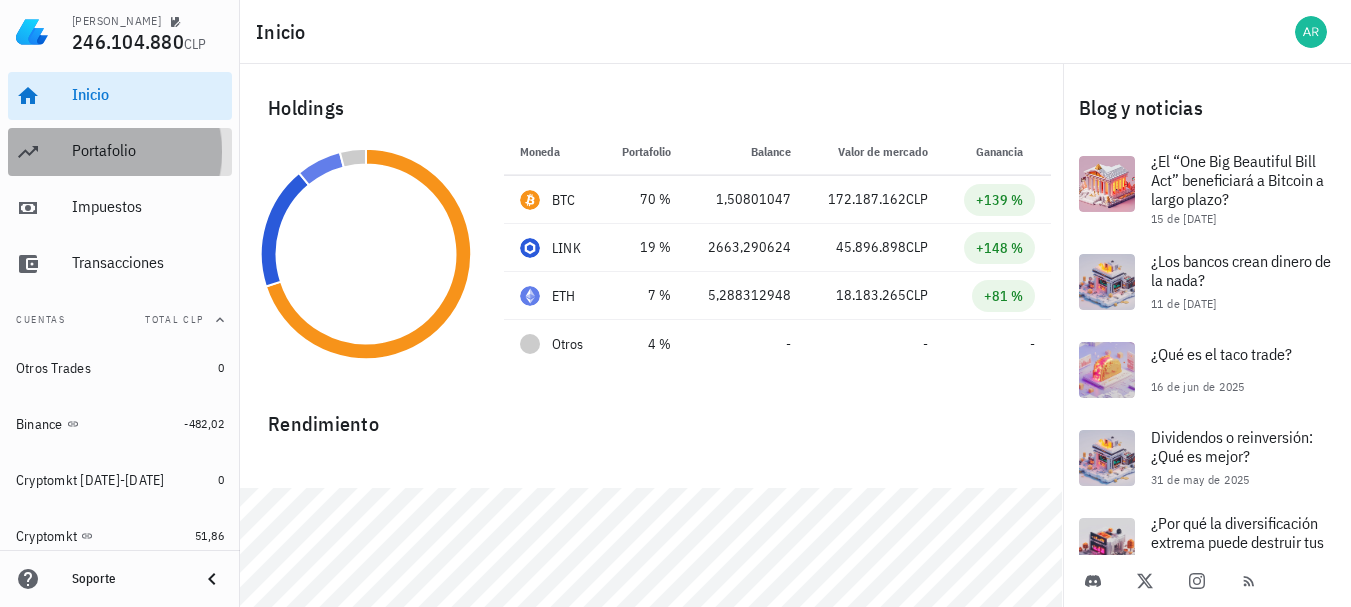click on "Portafolio" at bounding box center [148, 151] 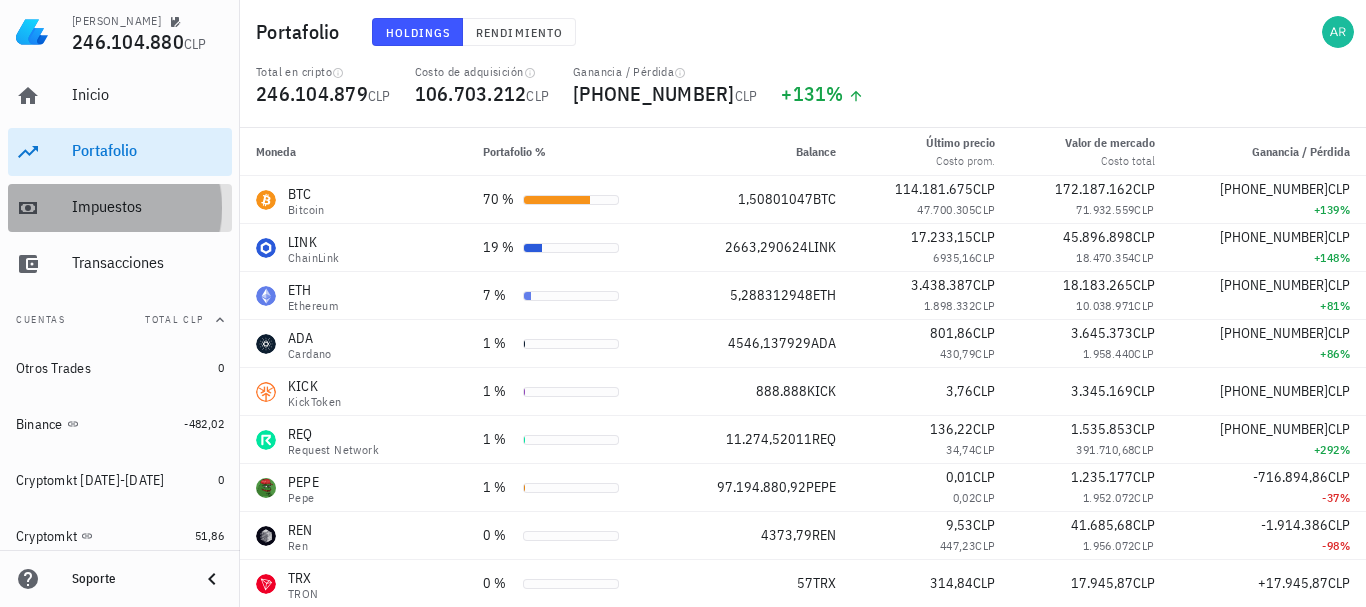 click on "Impuestos" at bounding box center (148, 206) 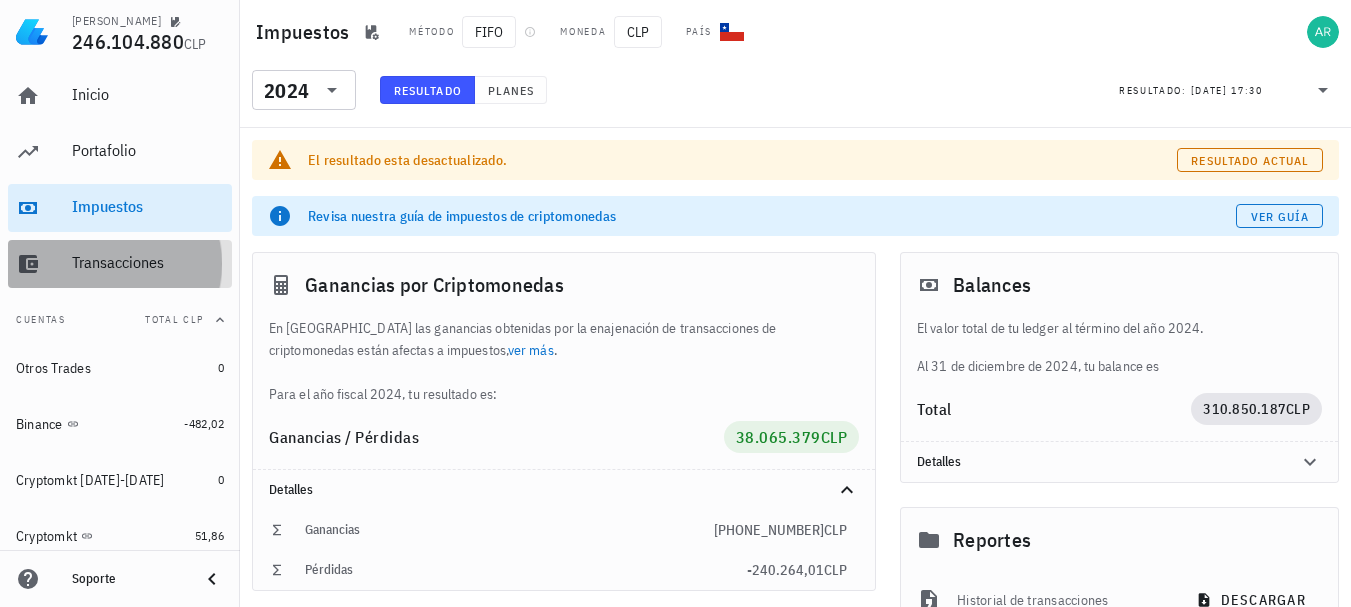 click on "Transacciones" at bounding box center [148, 262] 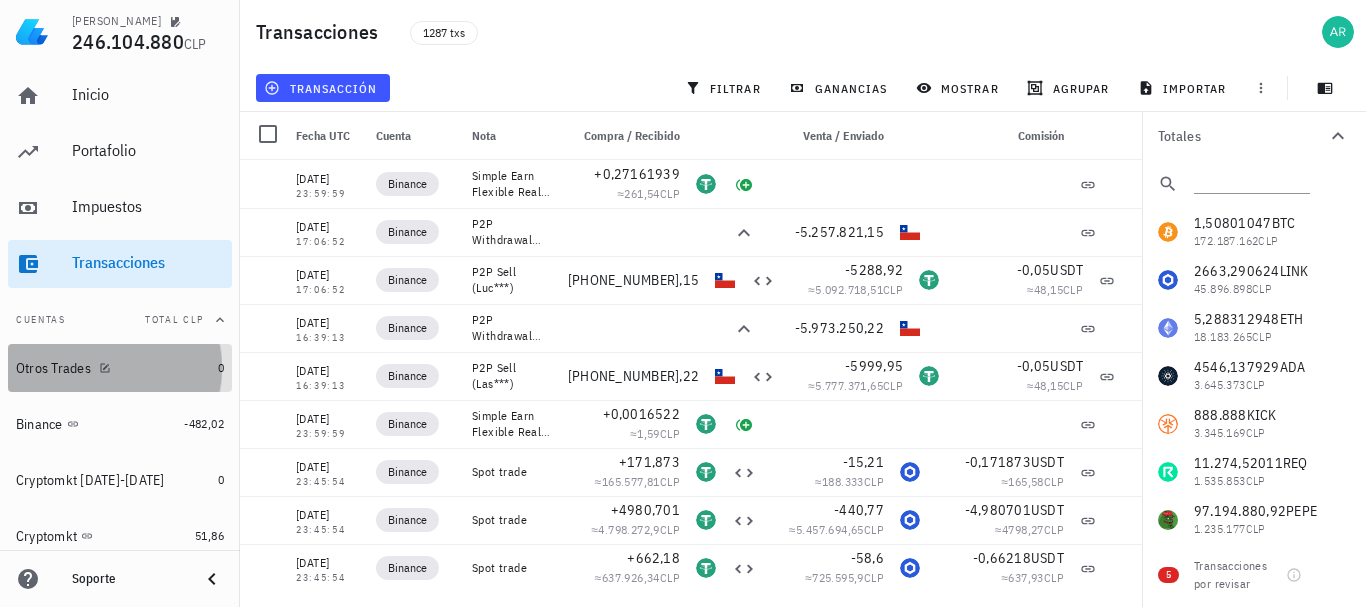 click on "Otros Trades" at bounding box center [53, 368] 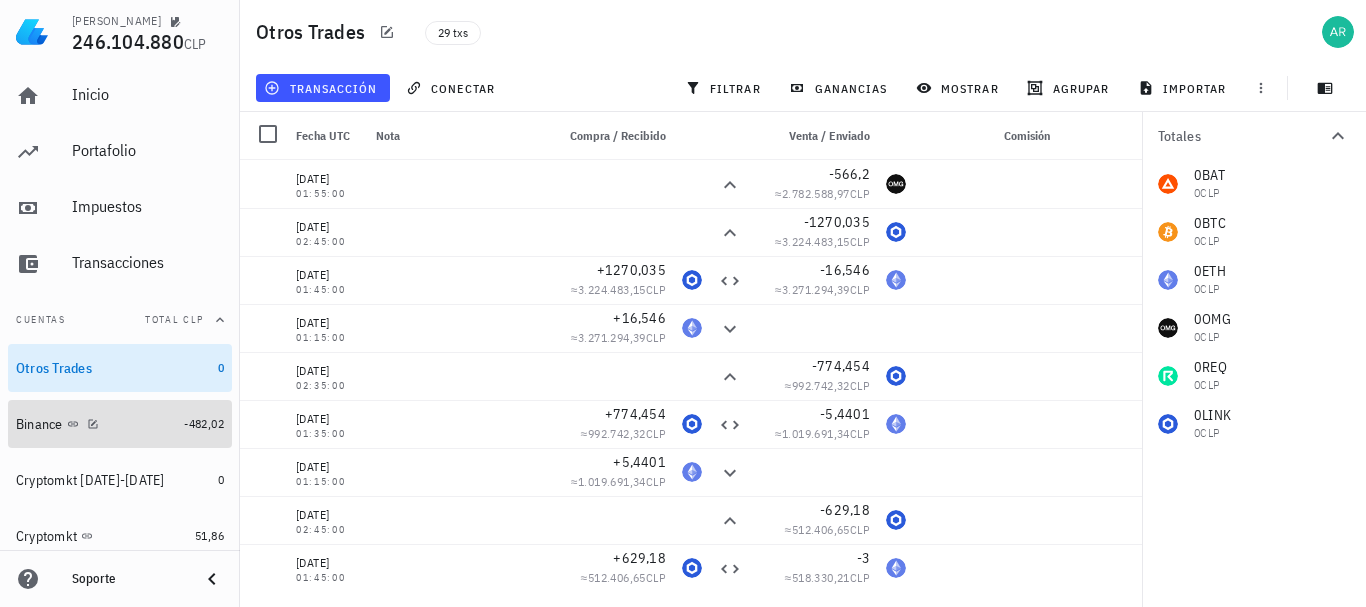click on "Binance" at bounding box center (39, 424) 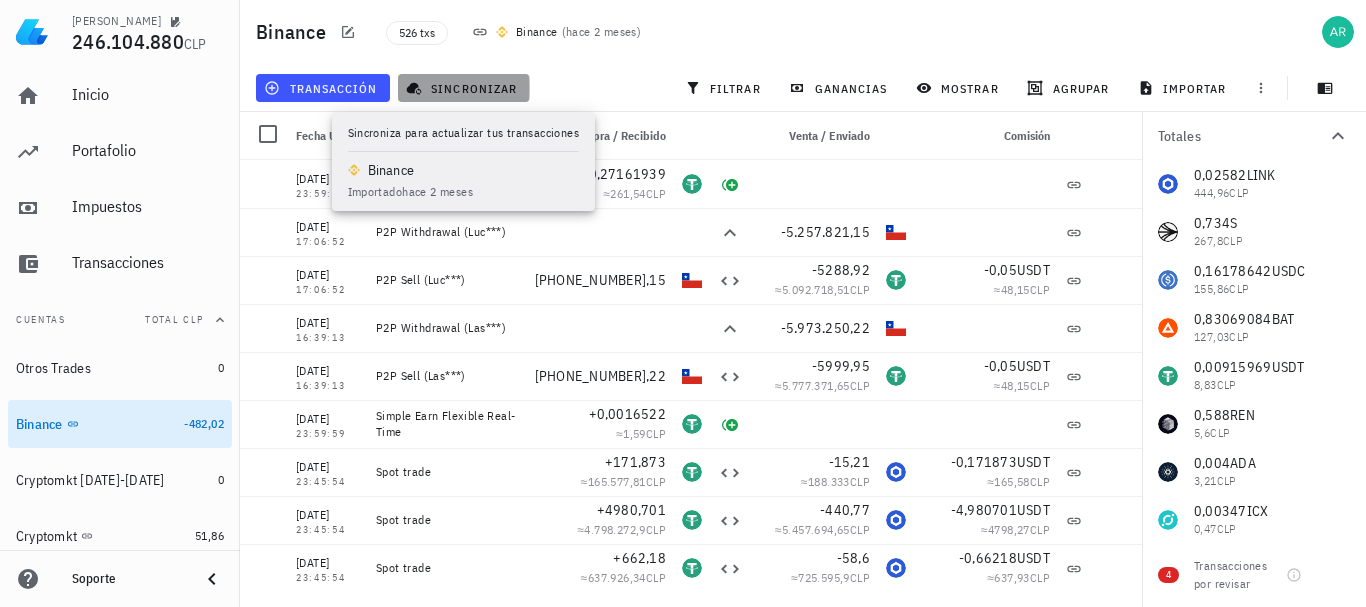 click on "sincronizar" at bounding box center [463, 88] 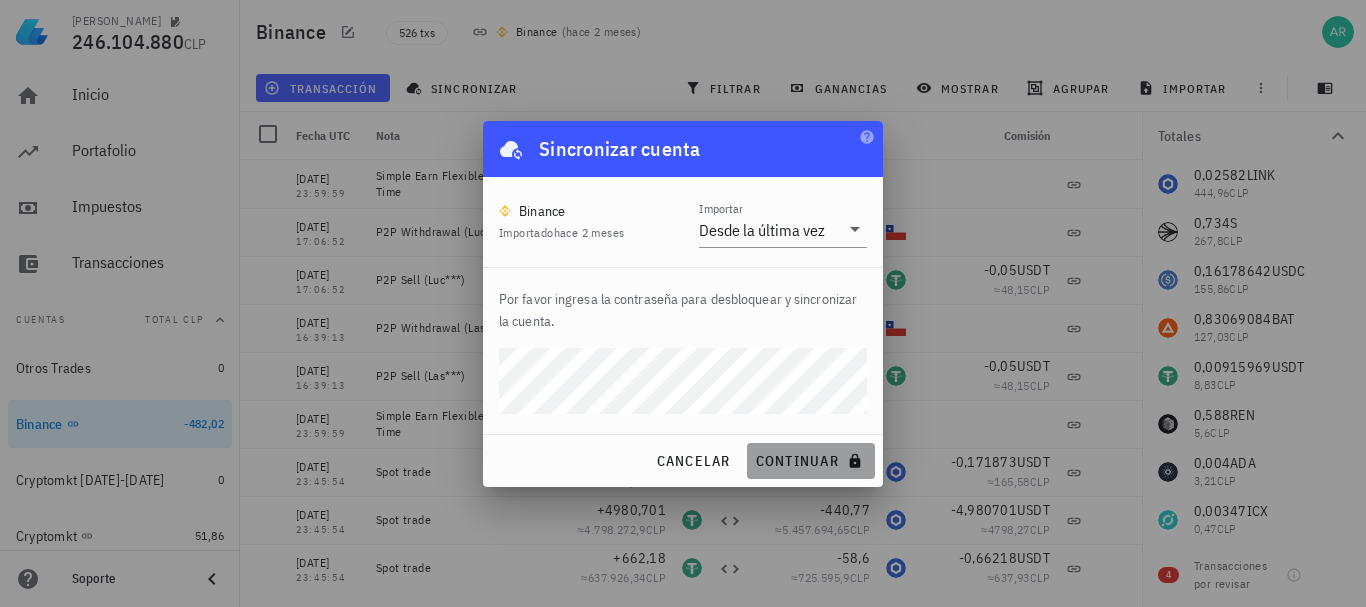 click on "continuar" at bounding box center [811, 461] 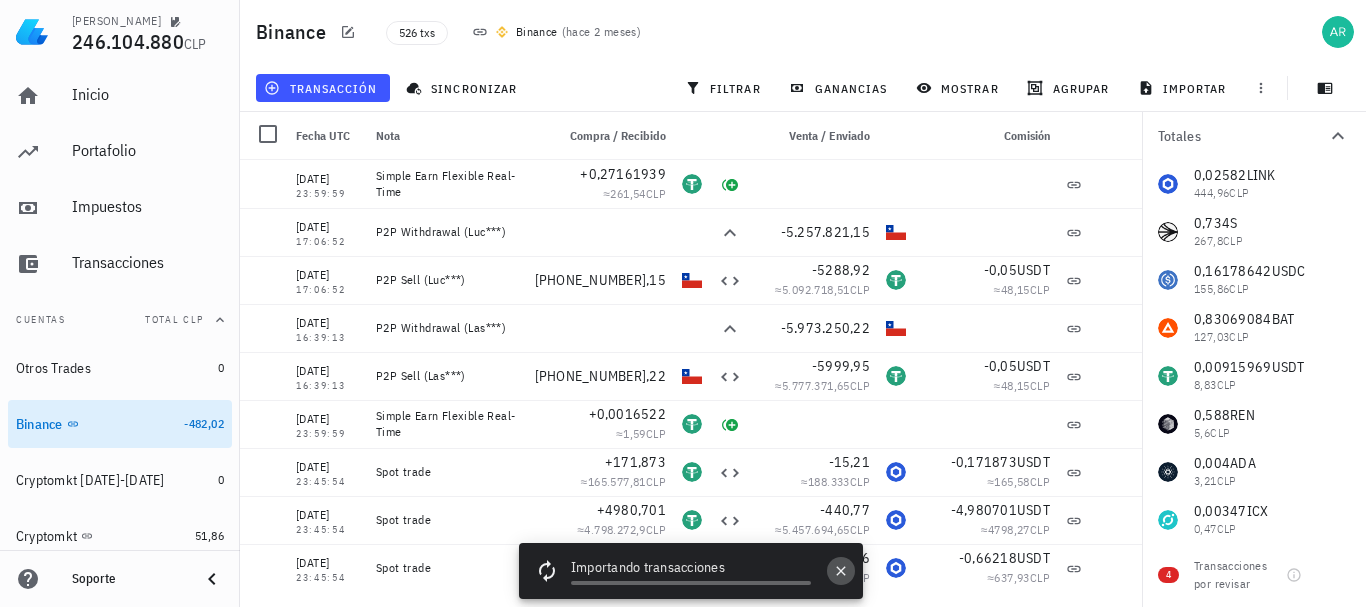 click 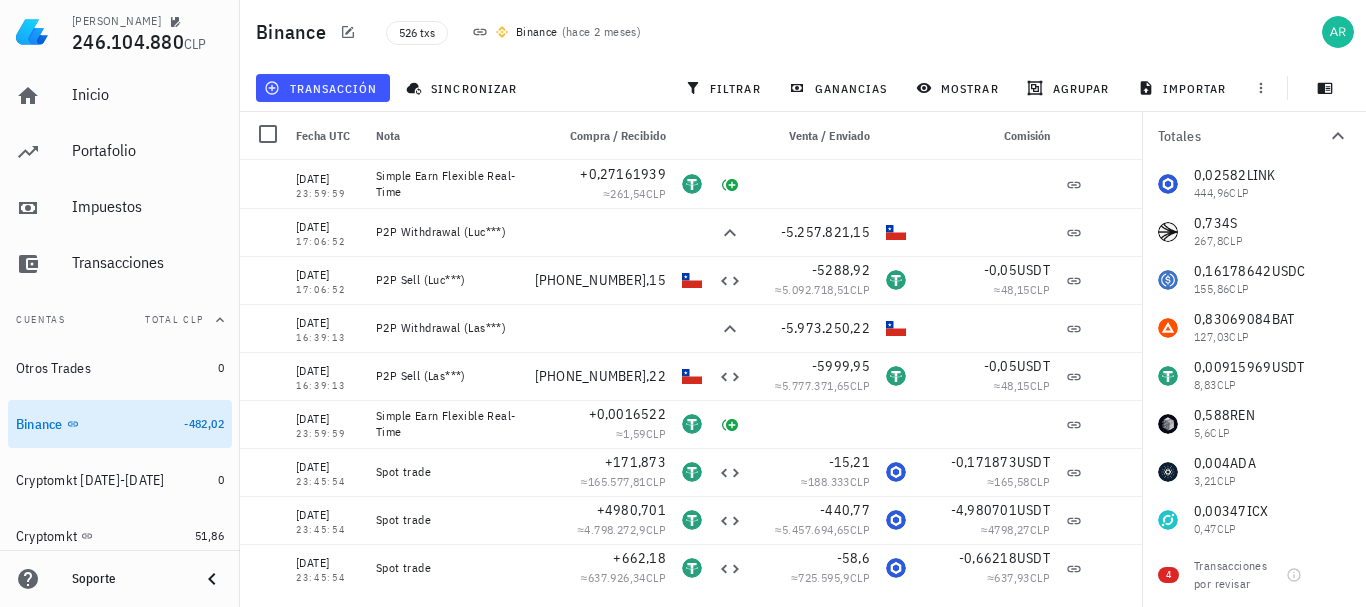 click on "Binance" at bounding box center (527, 32) 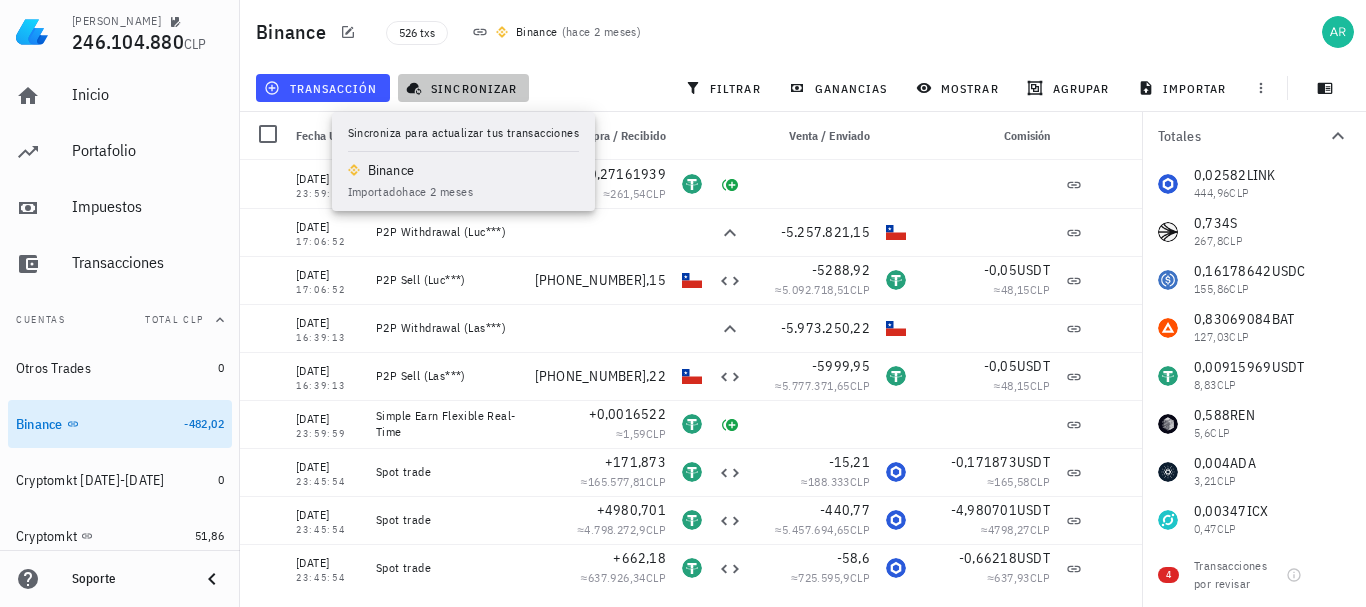 click on "sincronizar" at bounding box center (463, 88) 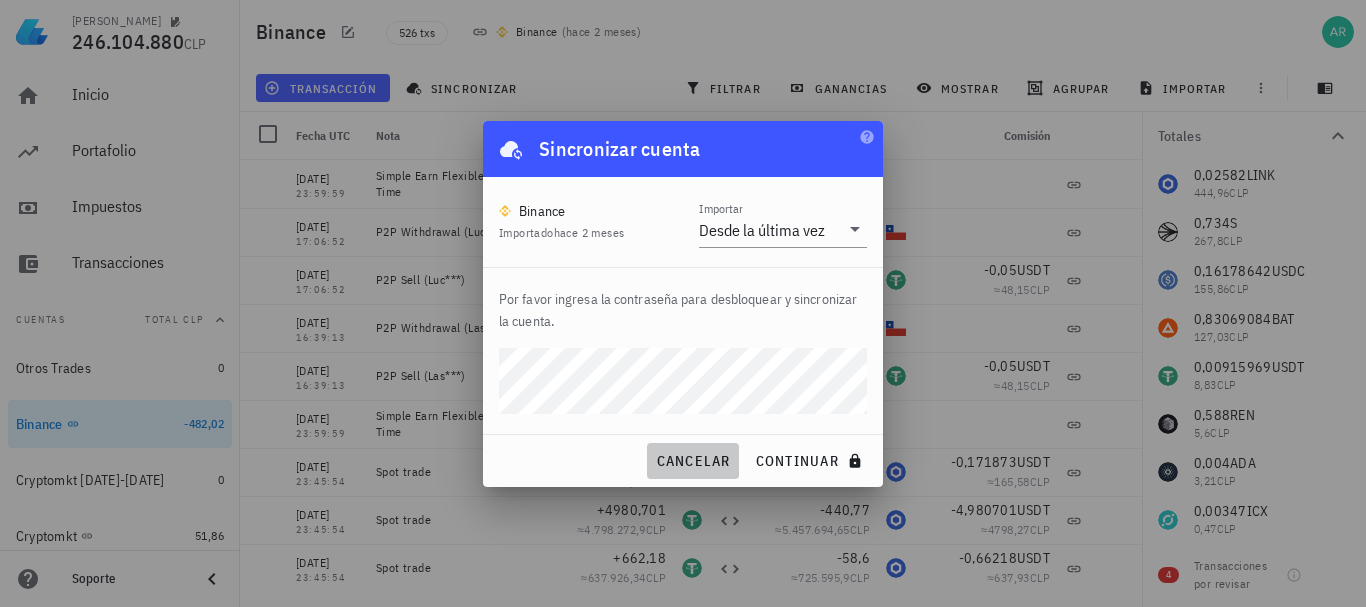 click on "cancelar" at bounding box center (692, 461) 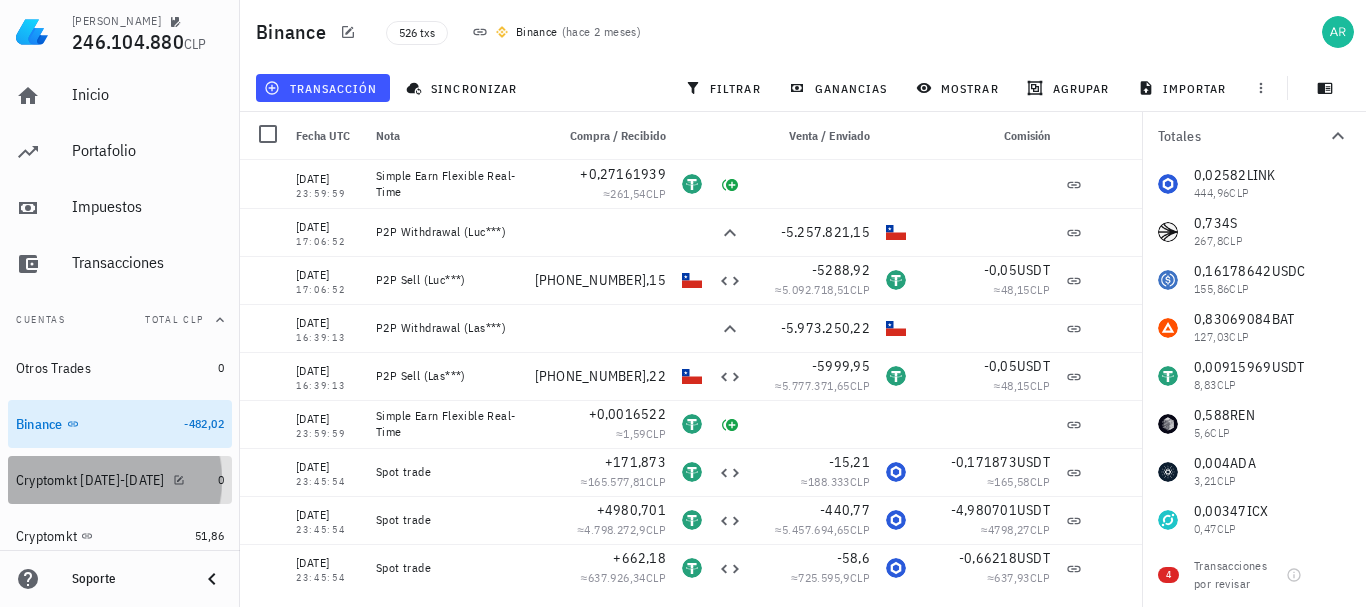 click on "Cryptomkt [DATE]-[DATE]" at bounding box center [90, 480] 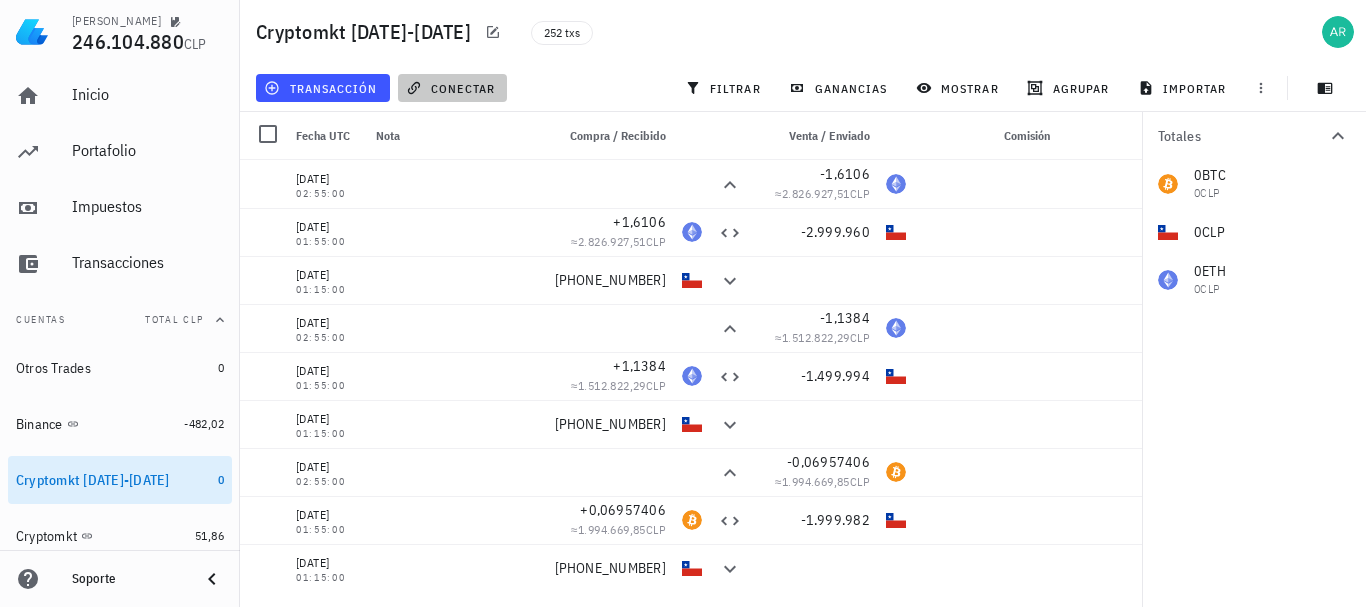 click on "conectar" at bounding box center [453, 88] 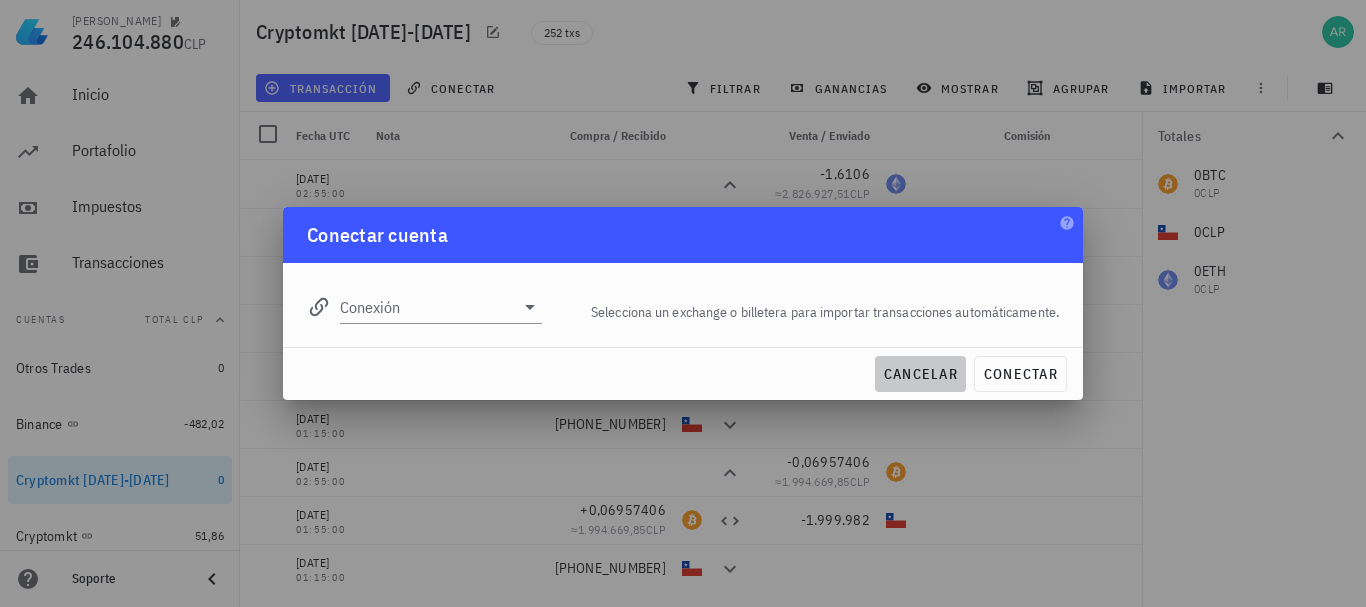 click on "cancelar" at bounding box center (920, 374) 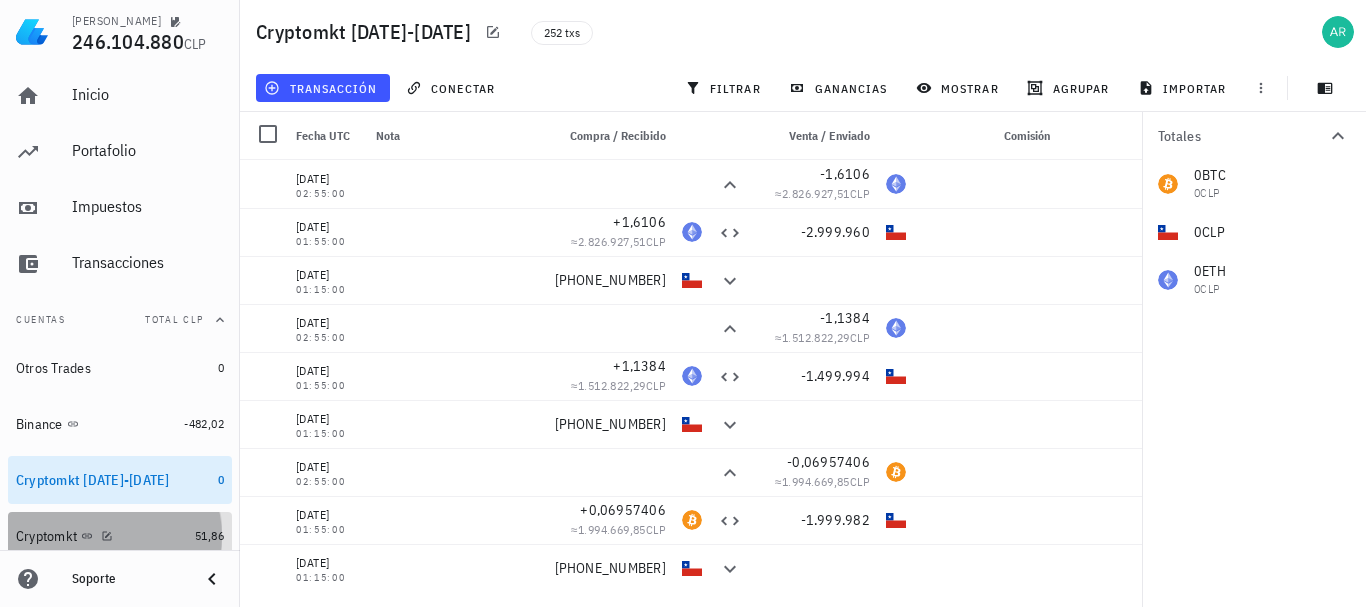 click on "Cryptomkt" at bounding box center [101, 536] 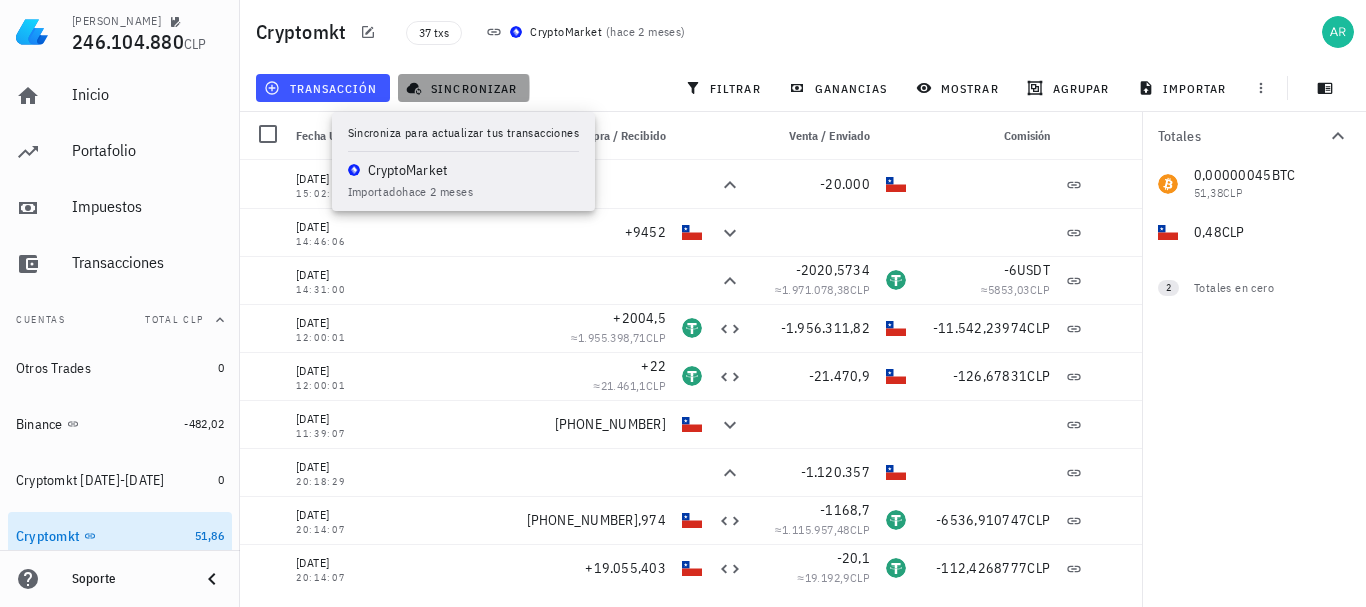 click on "sincronizar" at bounding box center (463, 88) 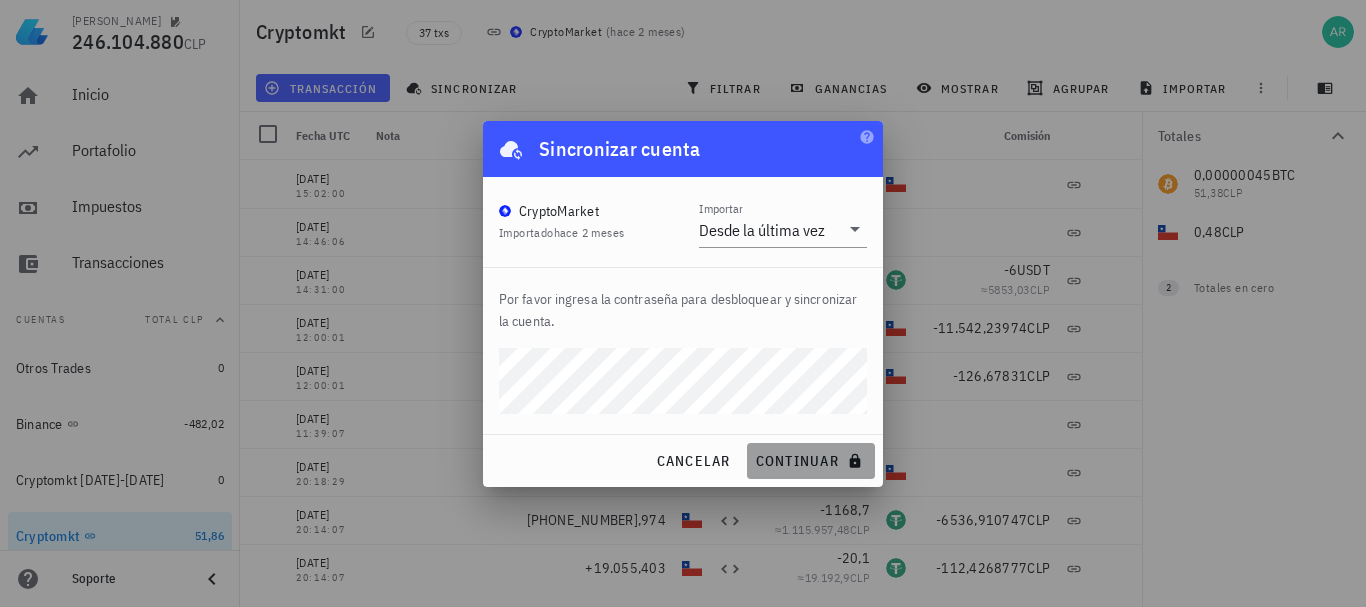 click on "continuar" at bounding box center [811, 461] 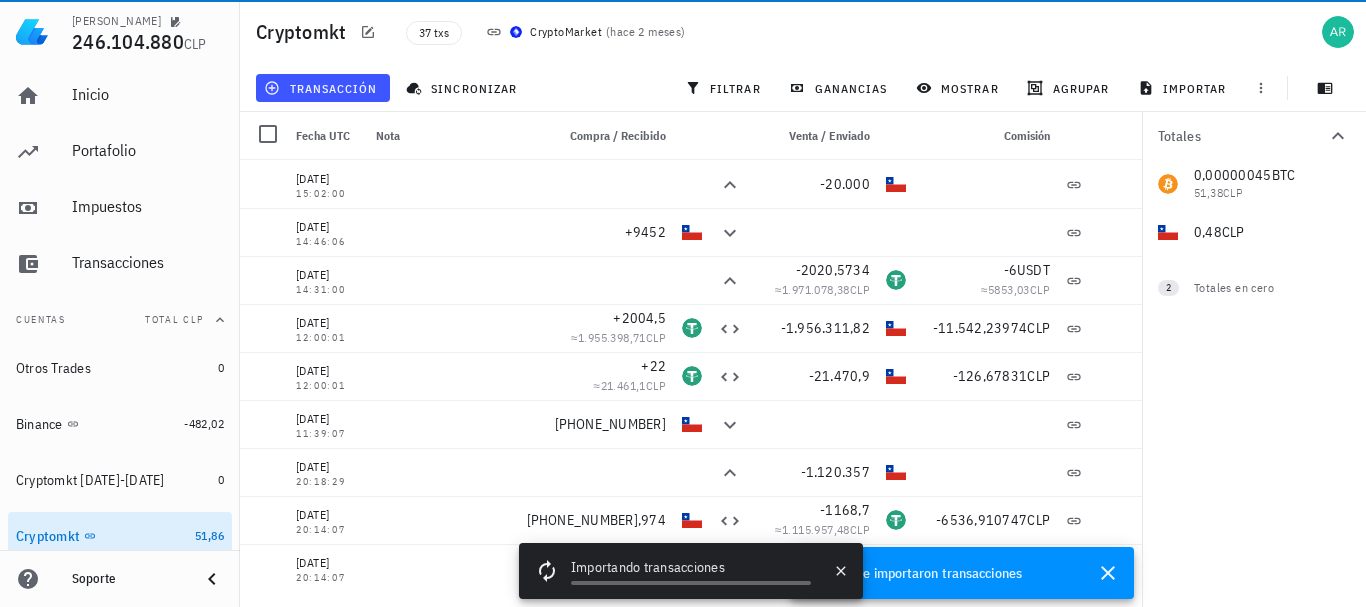 click on "No se importaron transacciones" at bounding box center (940, 573) 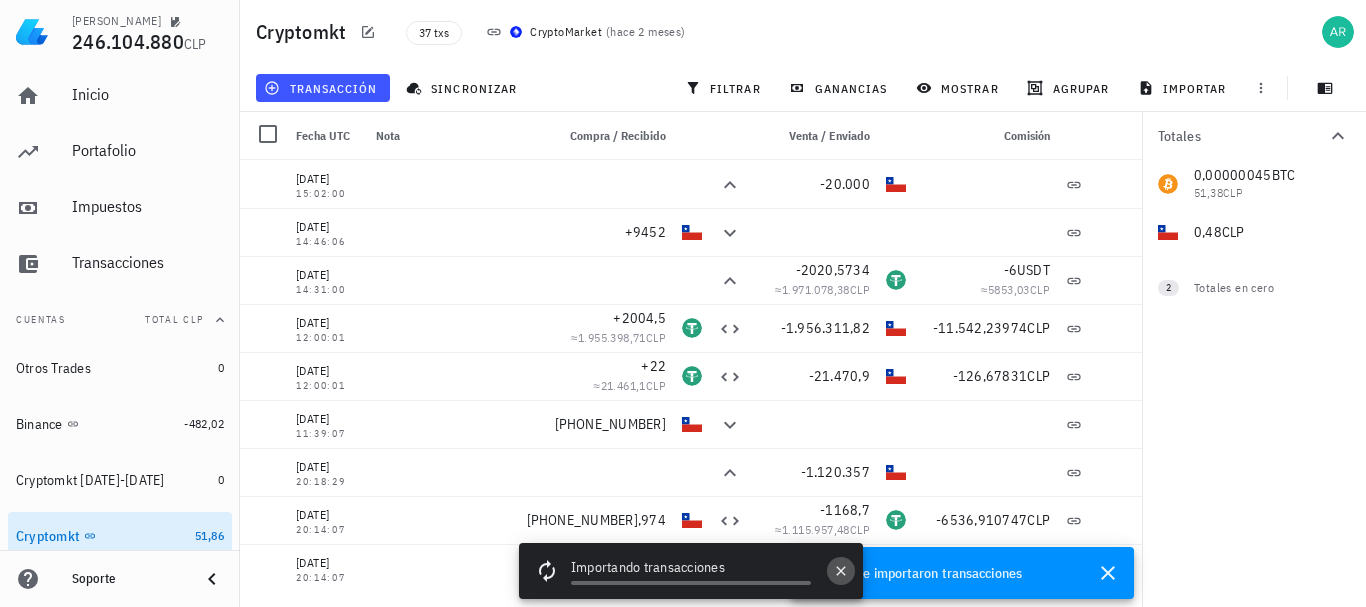 click 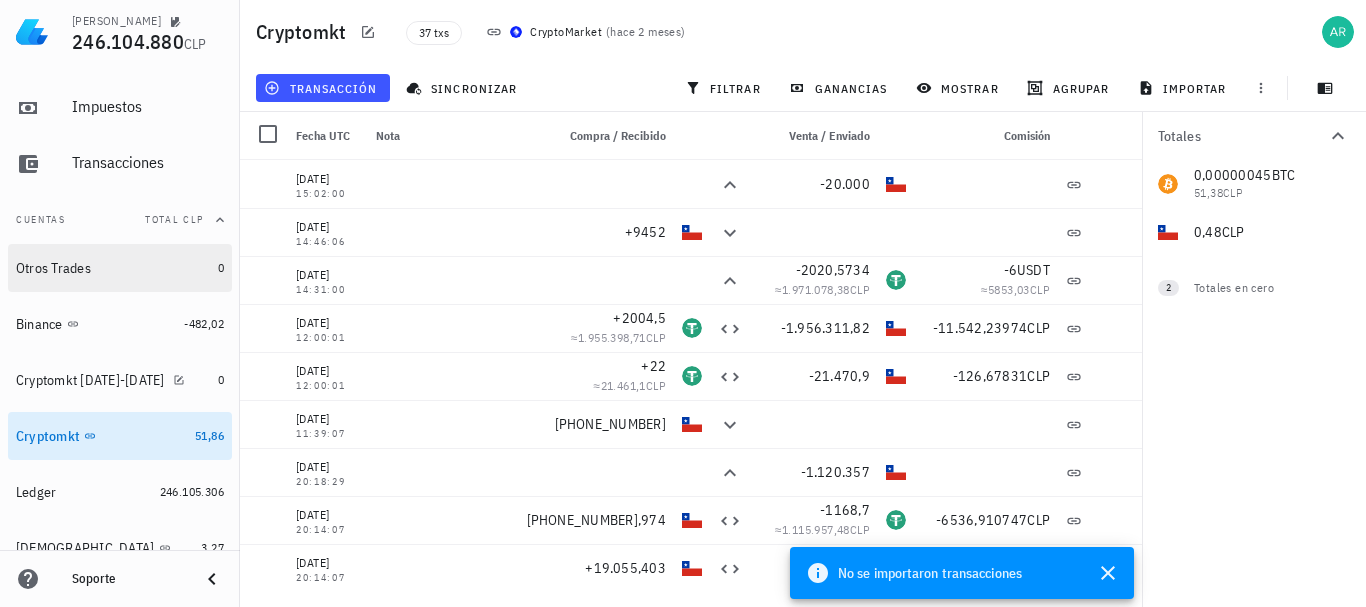 scroll, scrollTop: 166, scrollLeft: 0, axis: vertical 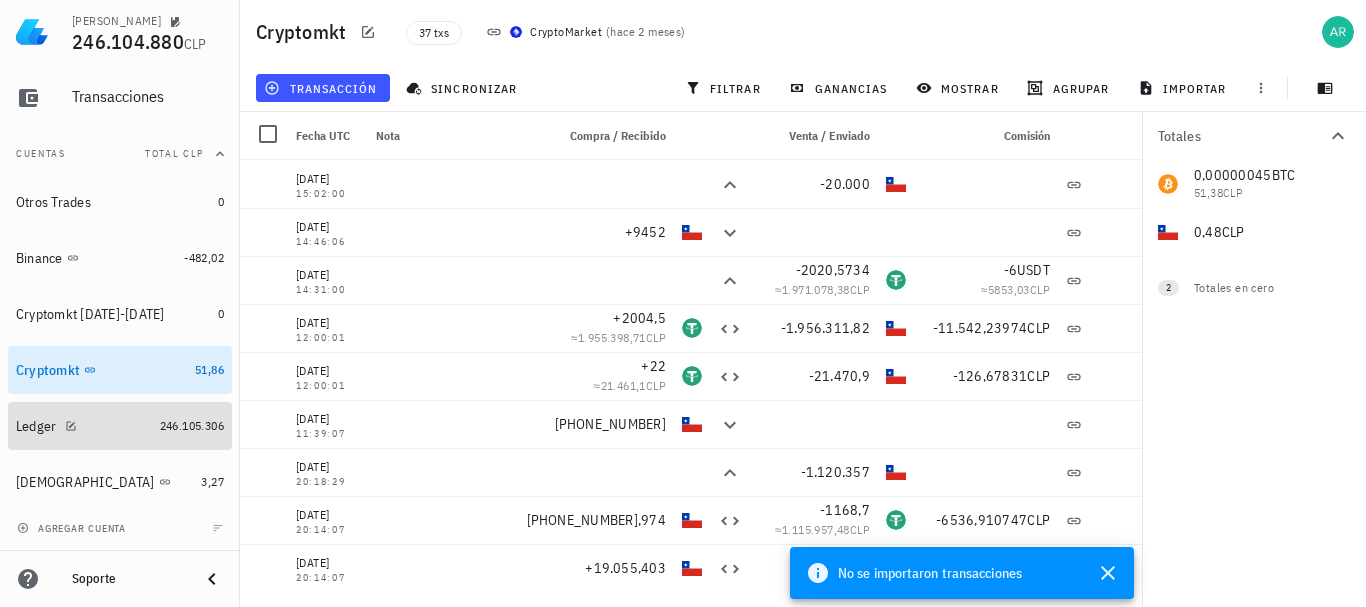 click on "Ledger" at bounding box center [84, 426] 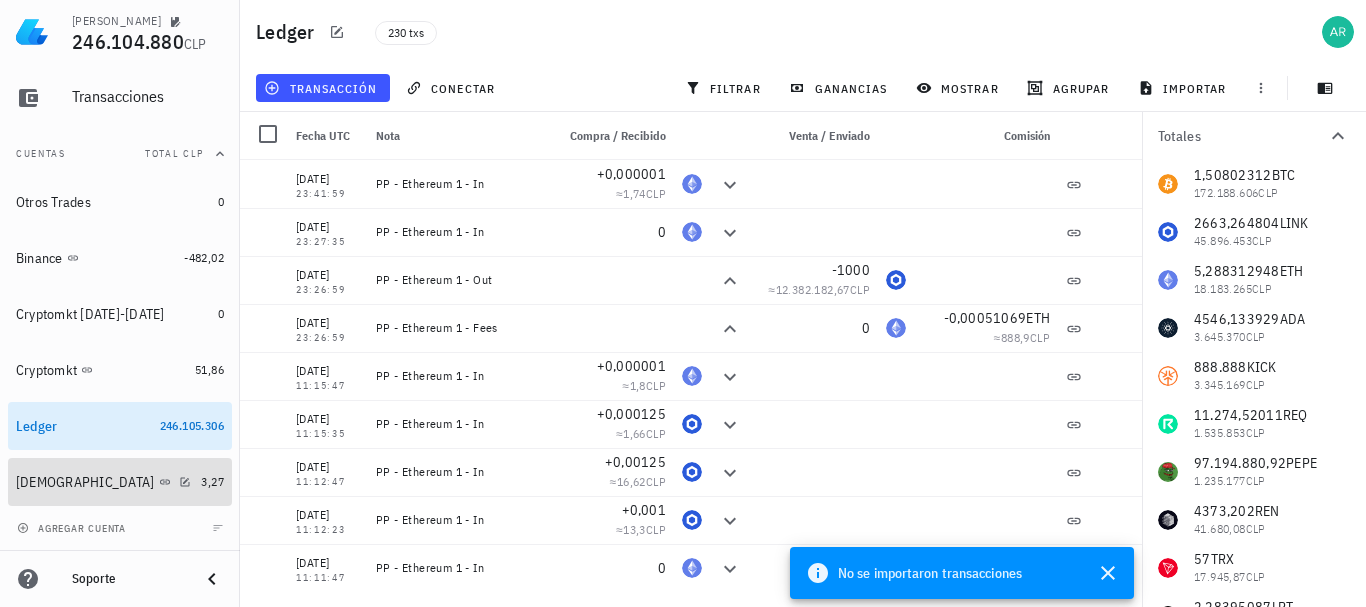 click on "[DEMOGRAPHIC_DATA]" at bounding box center (104, 482) 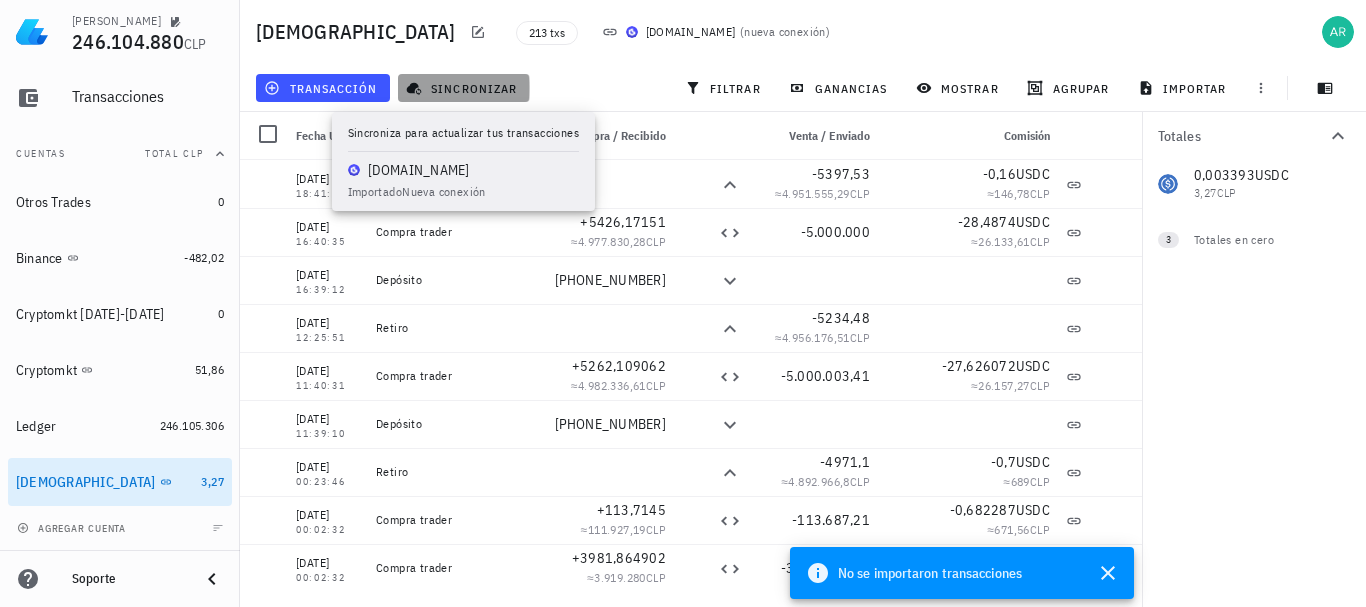 click on "sincronizar" at bounding box center (463, 88) 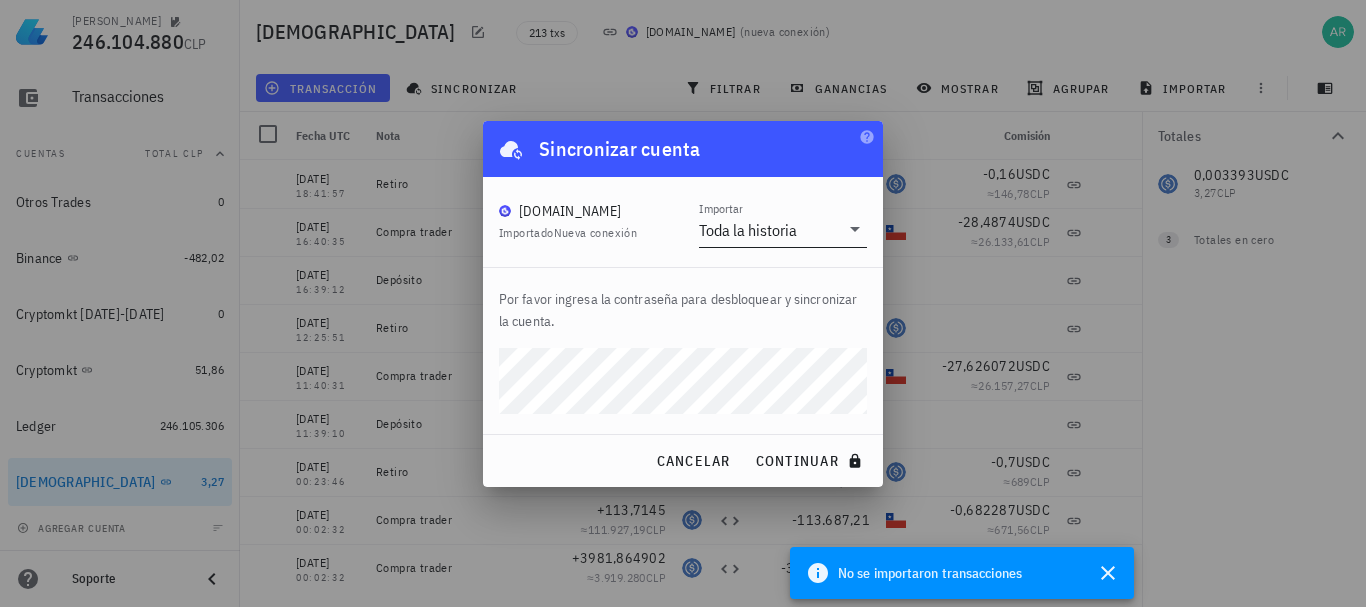 click on "Toda la historia" at bounding box center [748, 230] 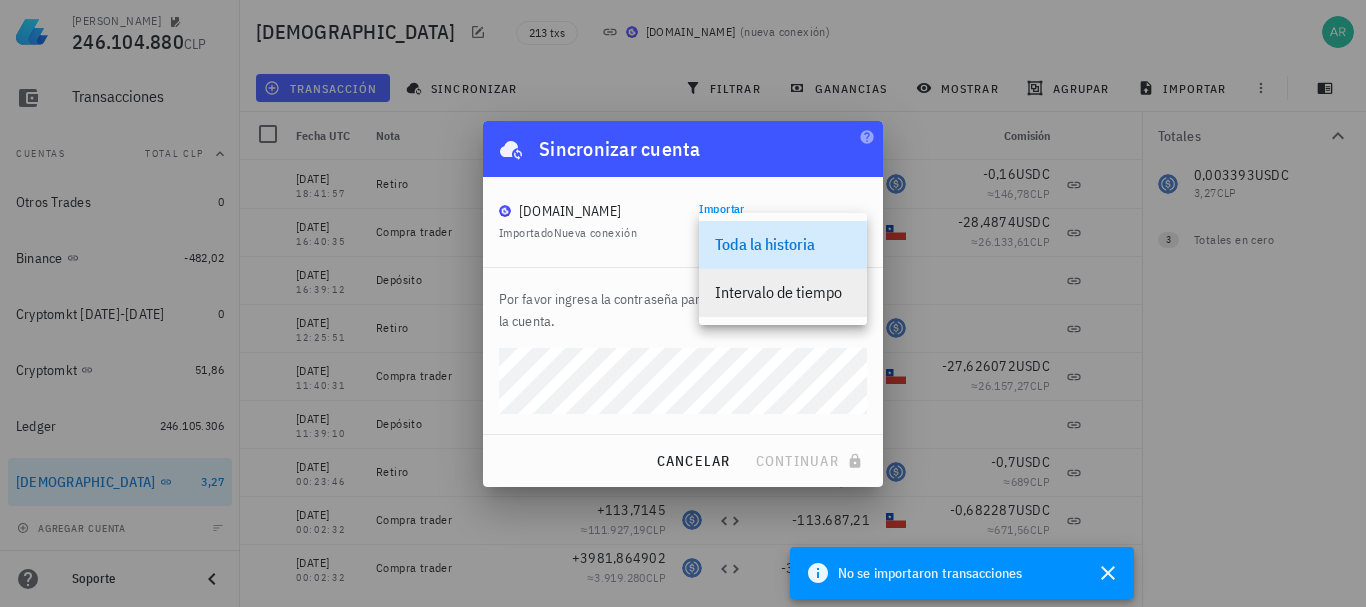 click on "Intervalo de tiempo" at bounding box center [783, 292] 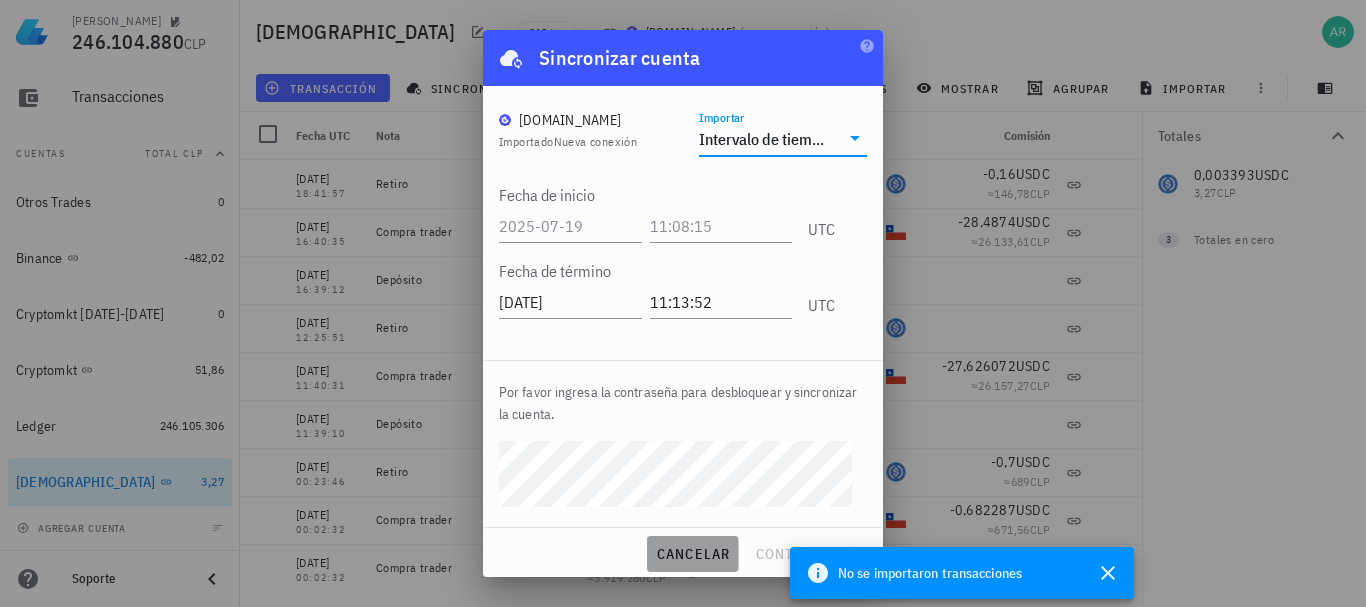 click on "cancelar" at bounding box center (692, 554) 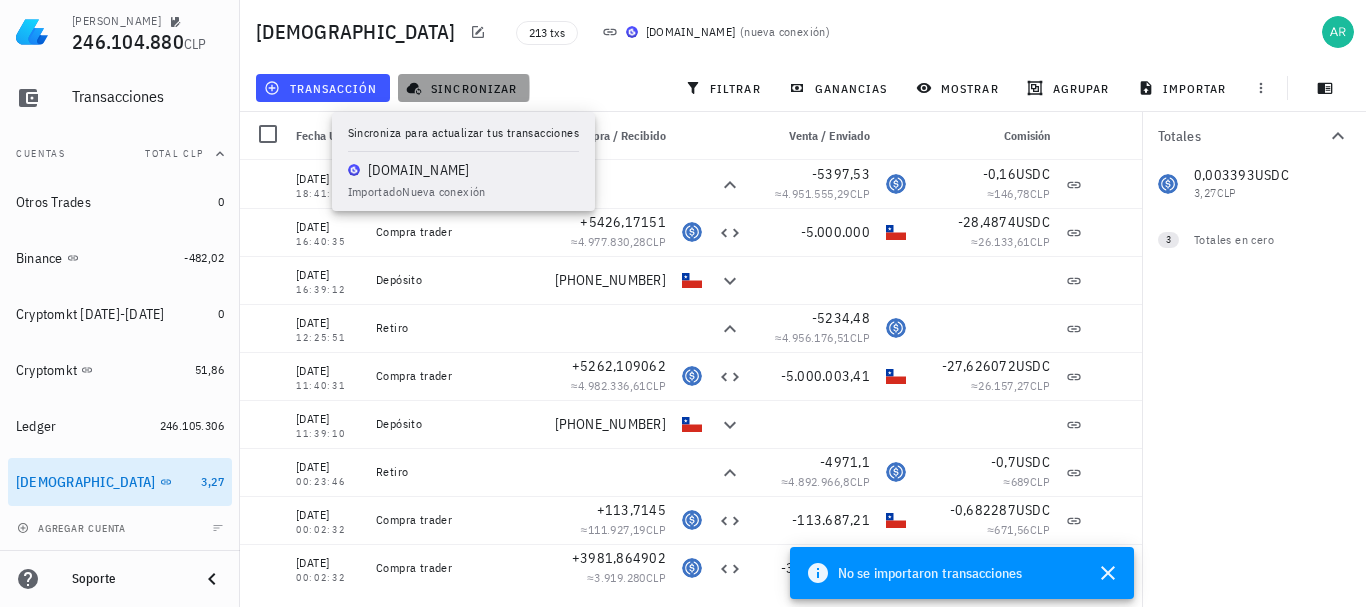 click on "sincronizar" at bounding box center (463, 88) 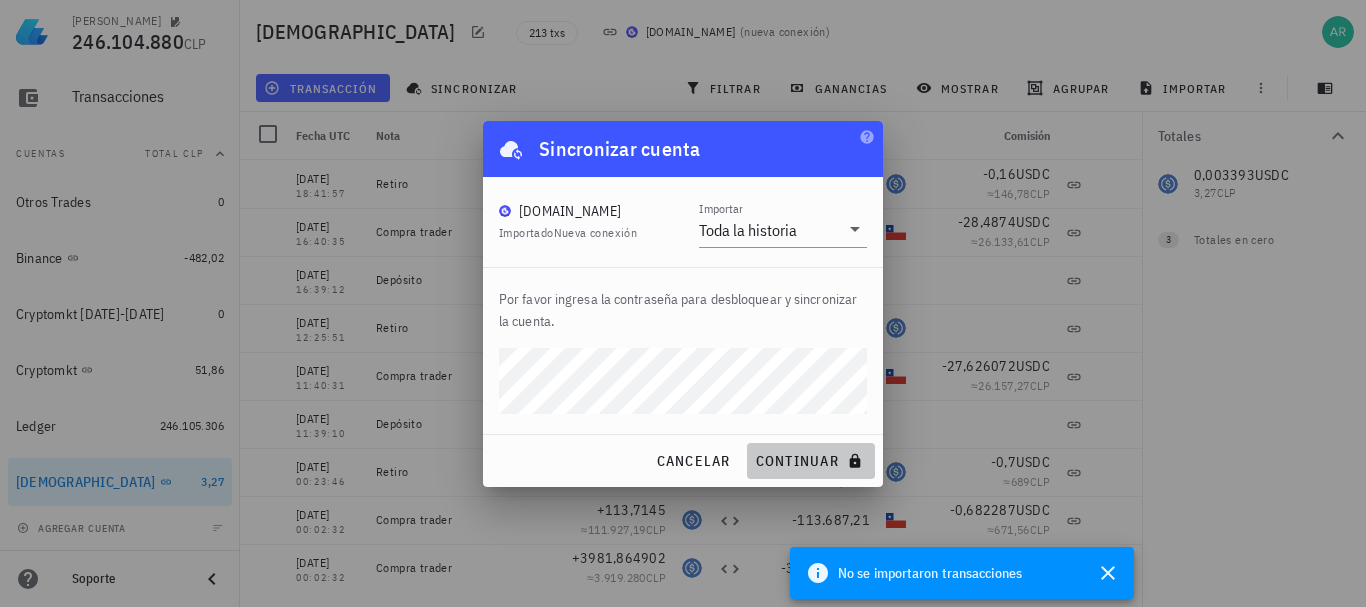 click on "continuar" at bounding box center [811, 461] 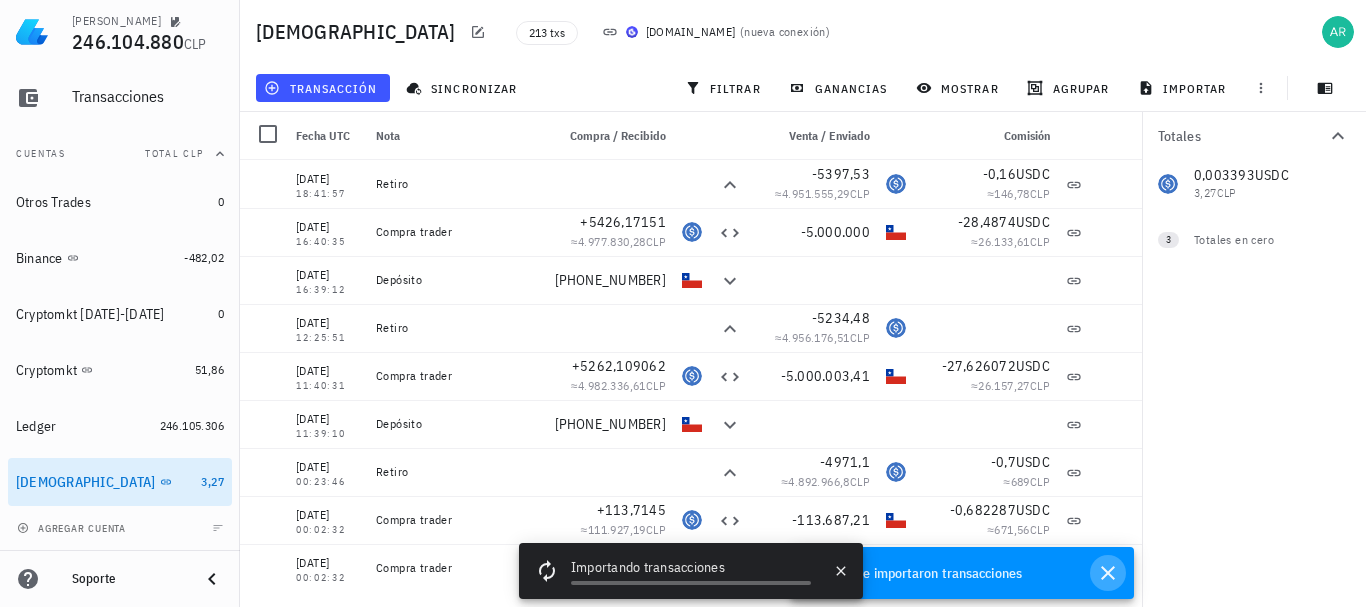 click 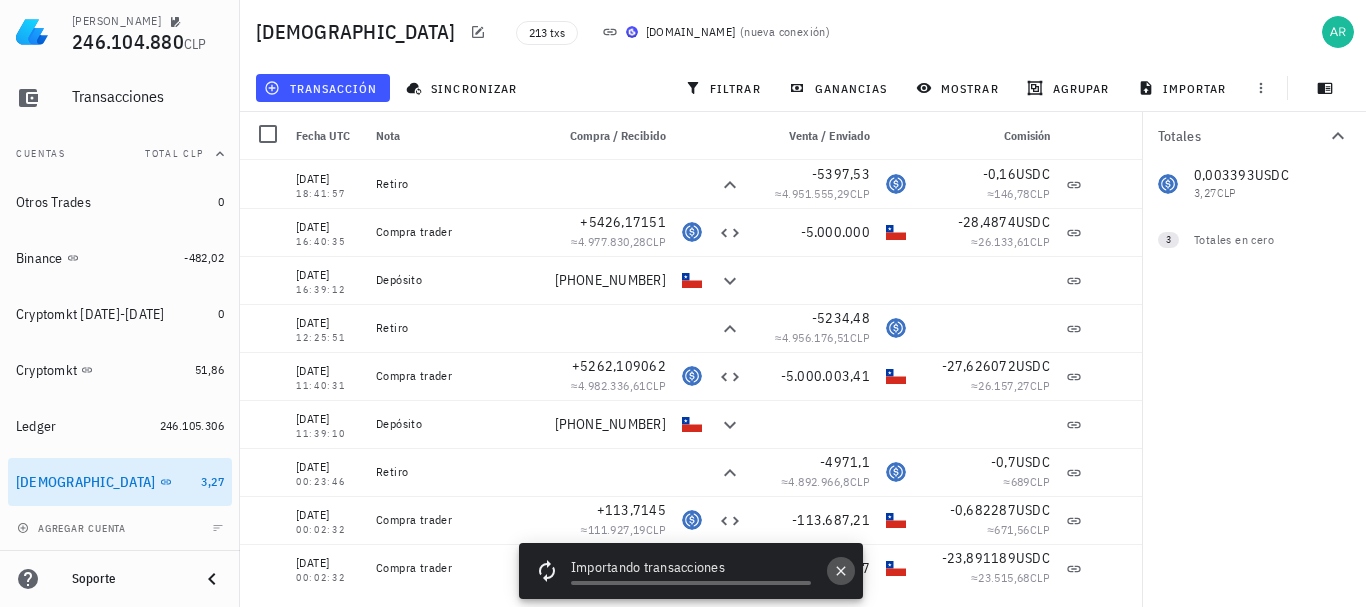 click 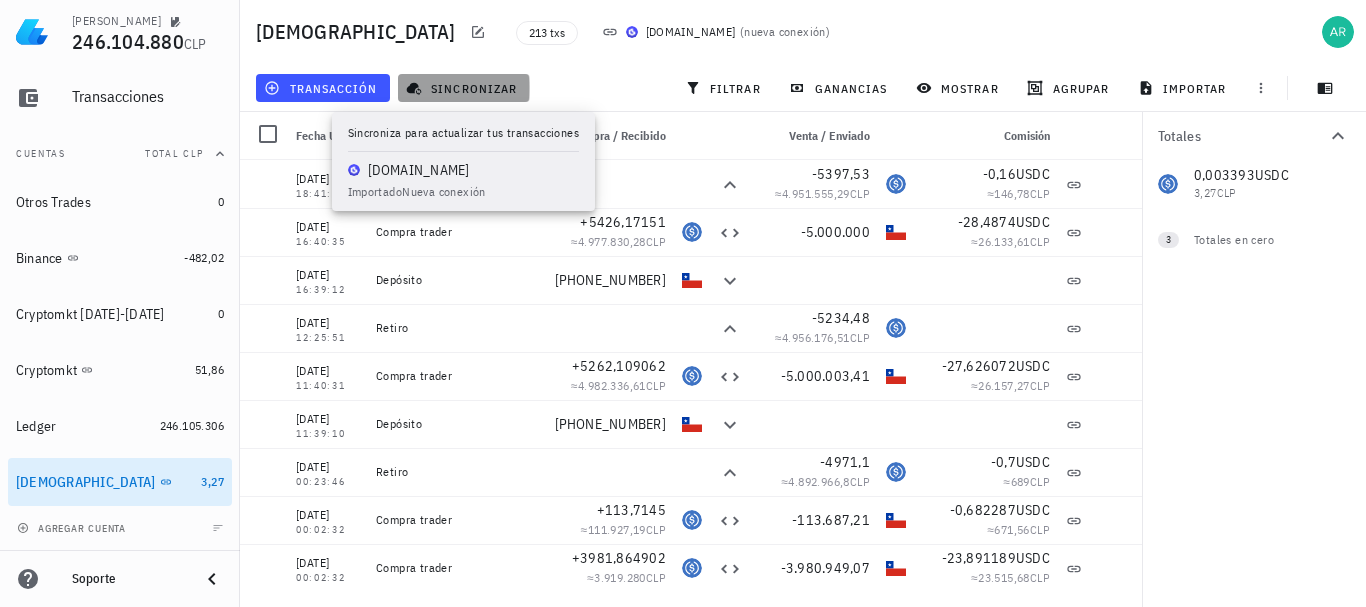 click on "sincronizar" at bounding box center [463, 88] 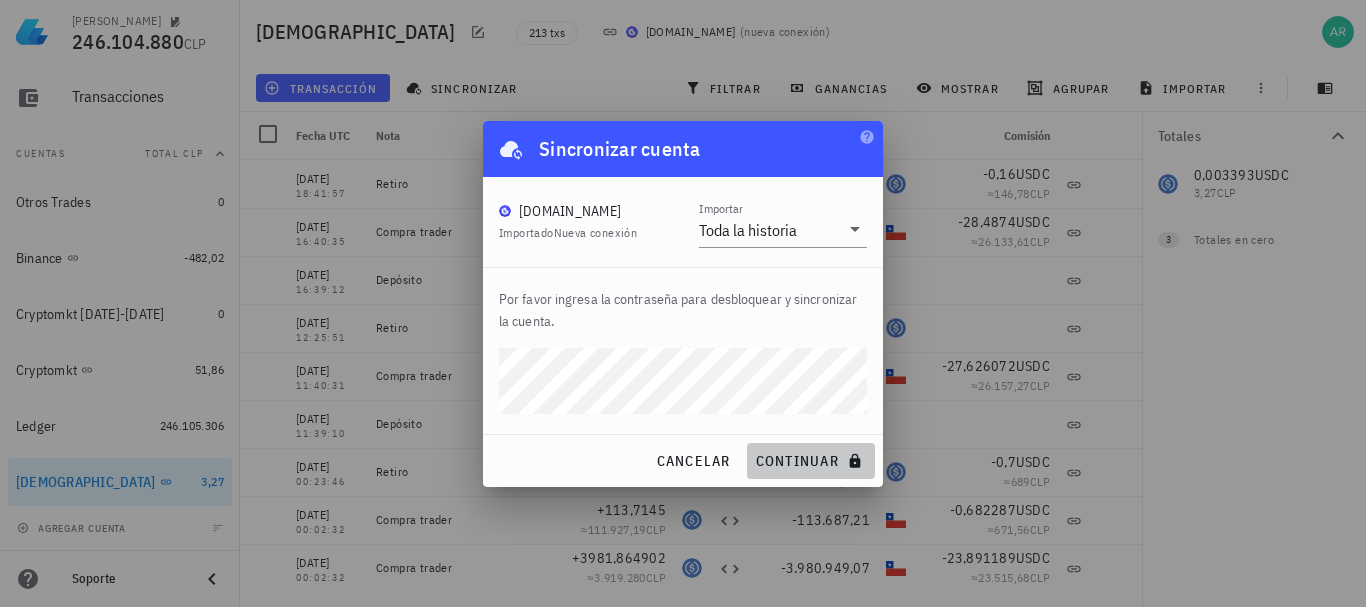click on "continuar" at bounding box center (811, 461) 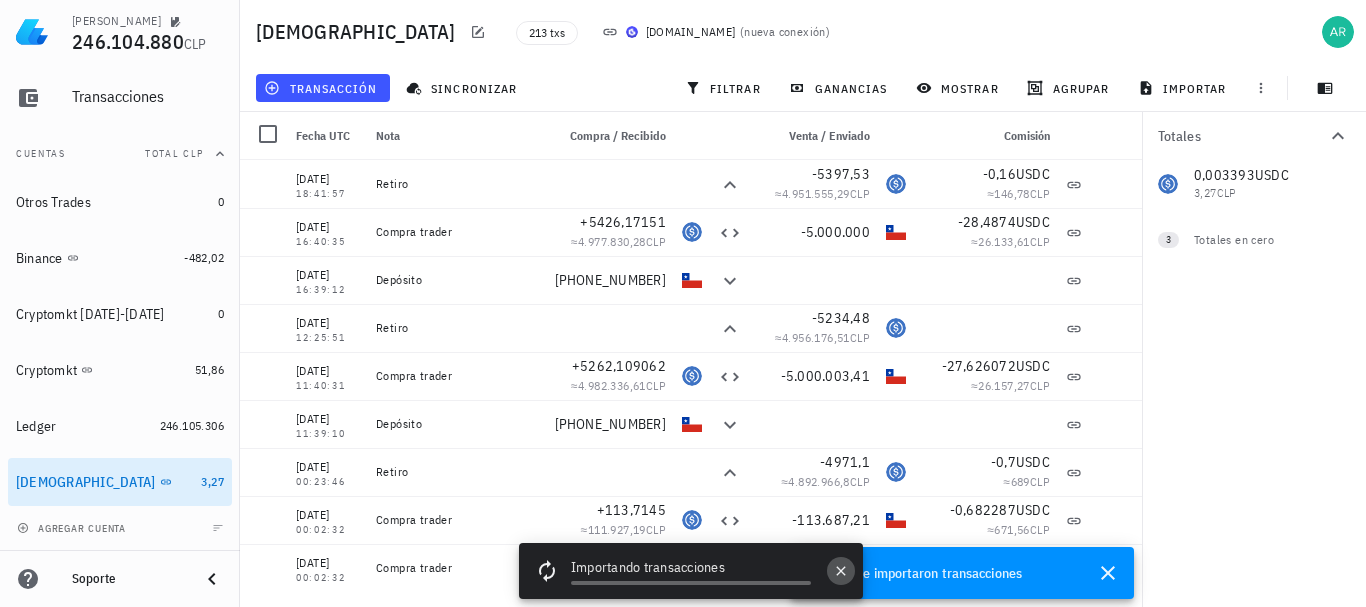 click 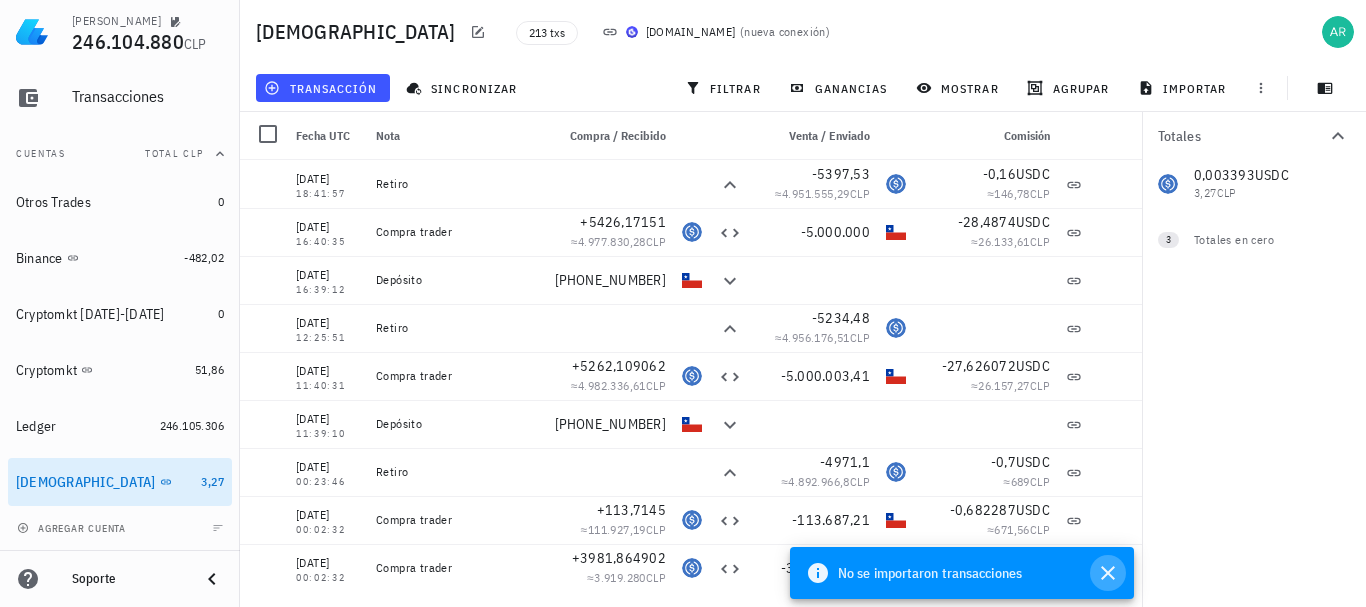 click 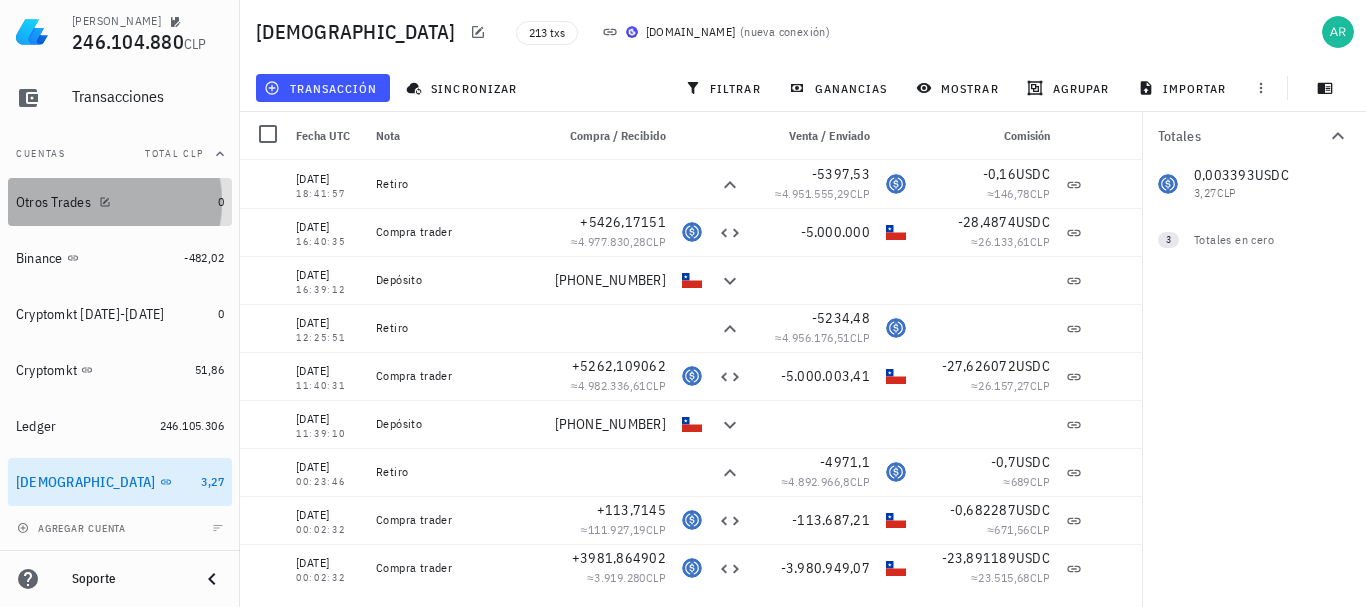 click on "Otros Trades" at bounding box center [53, 202] 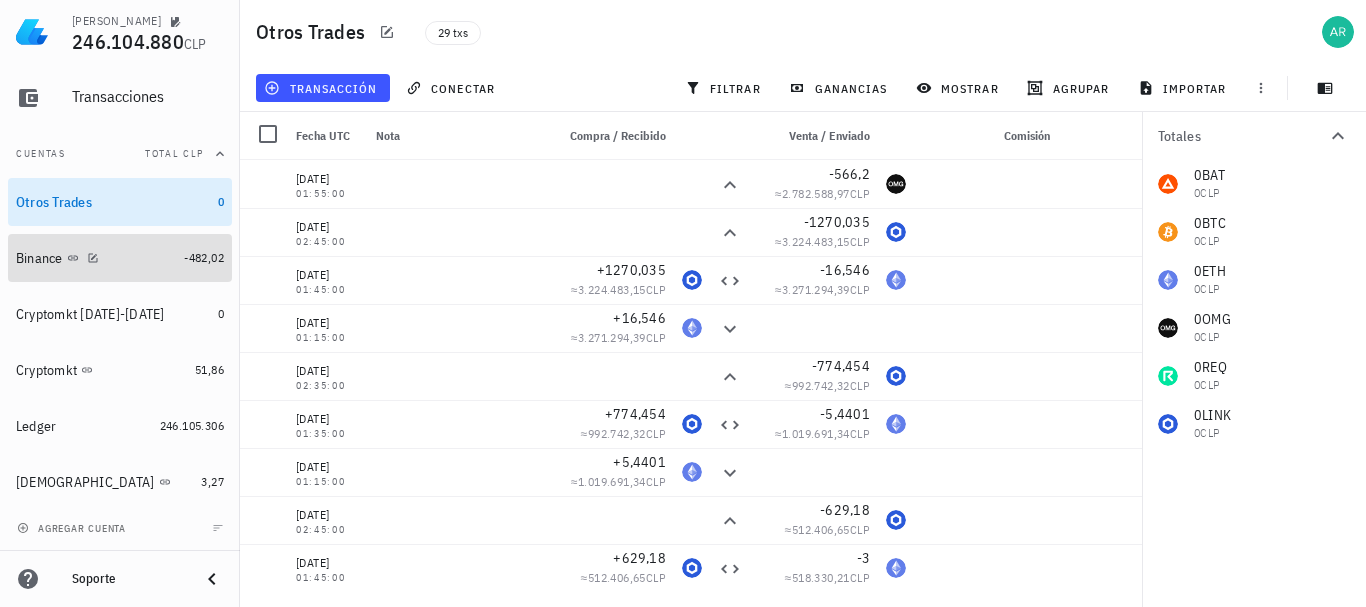click on "Binance" at bounding box center (39, 258) 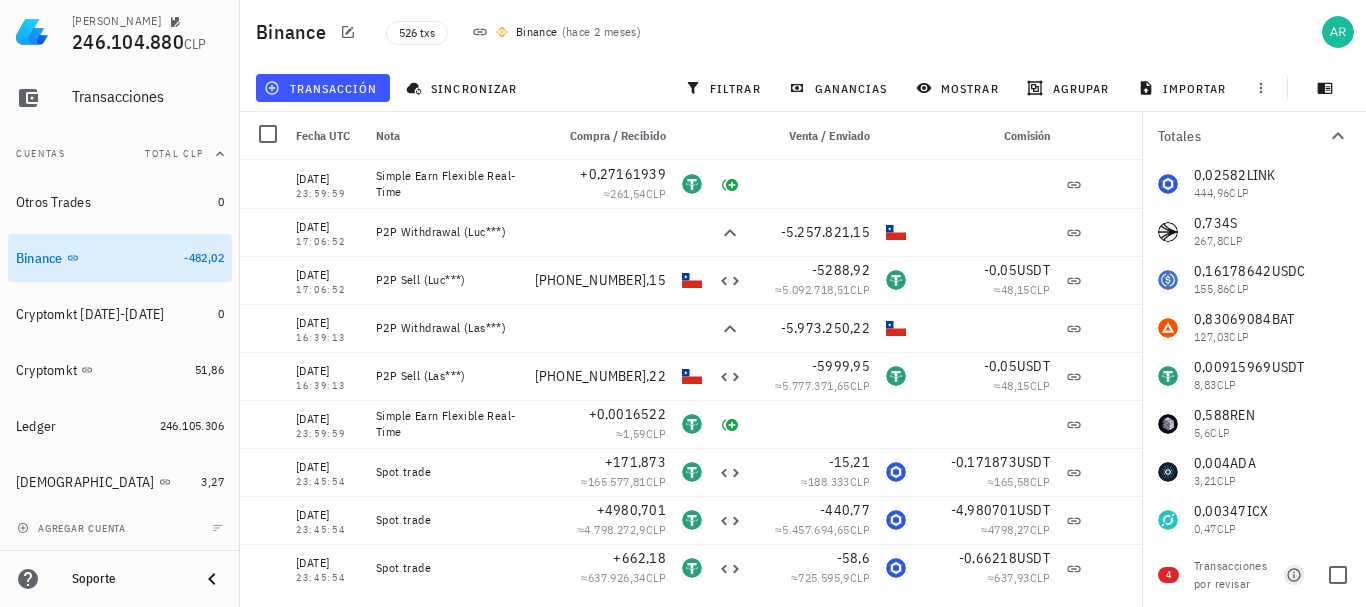 click 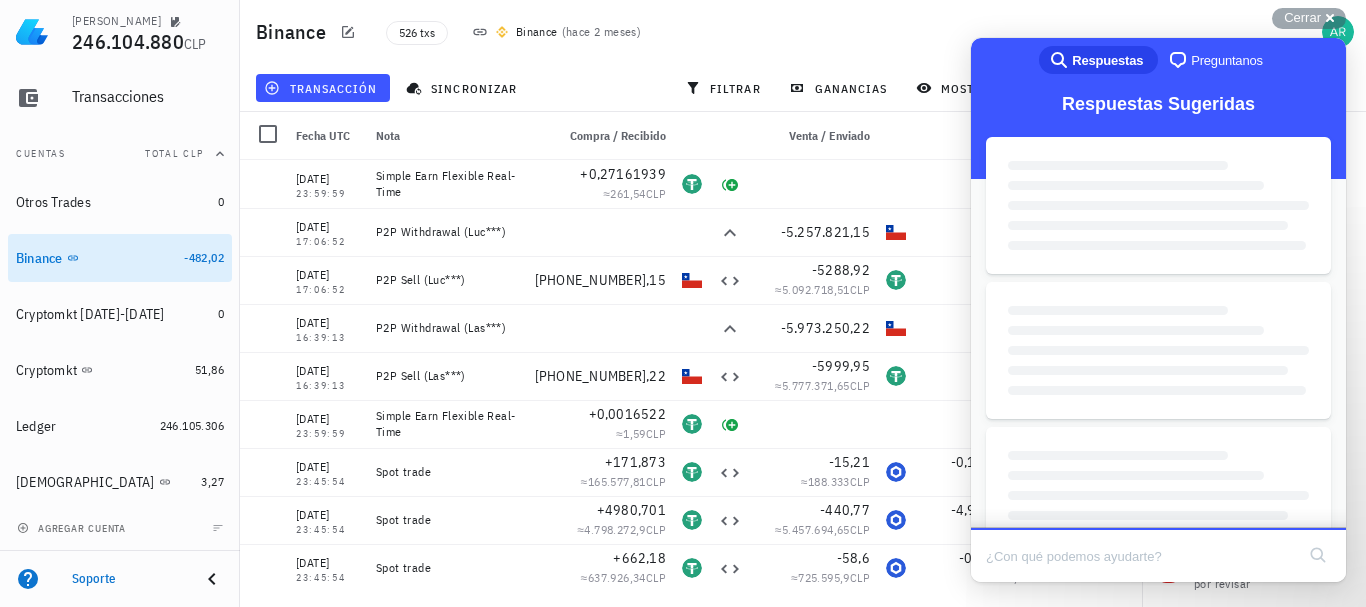 scroll, scrollTop: 0, scrollLeft: 0, axis: both 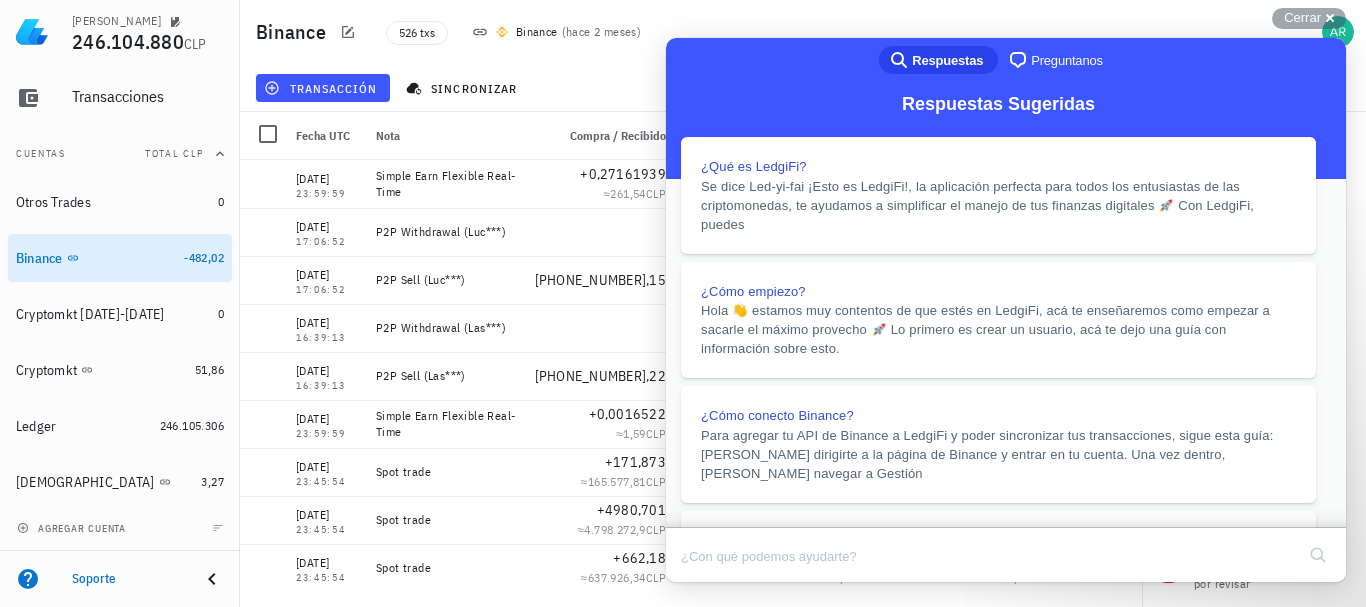 click on "Close" at bounding box center (685, 596) 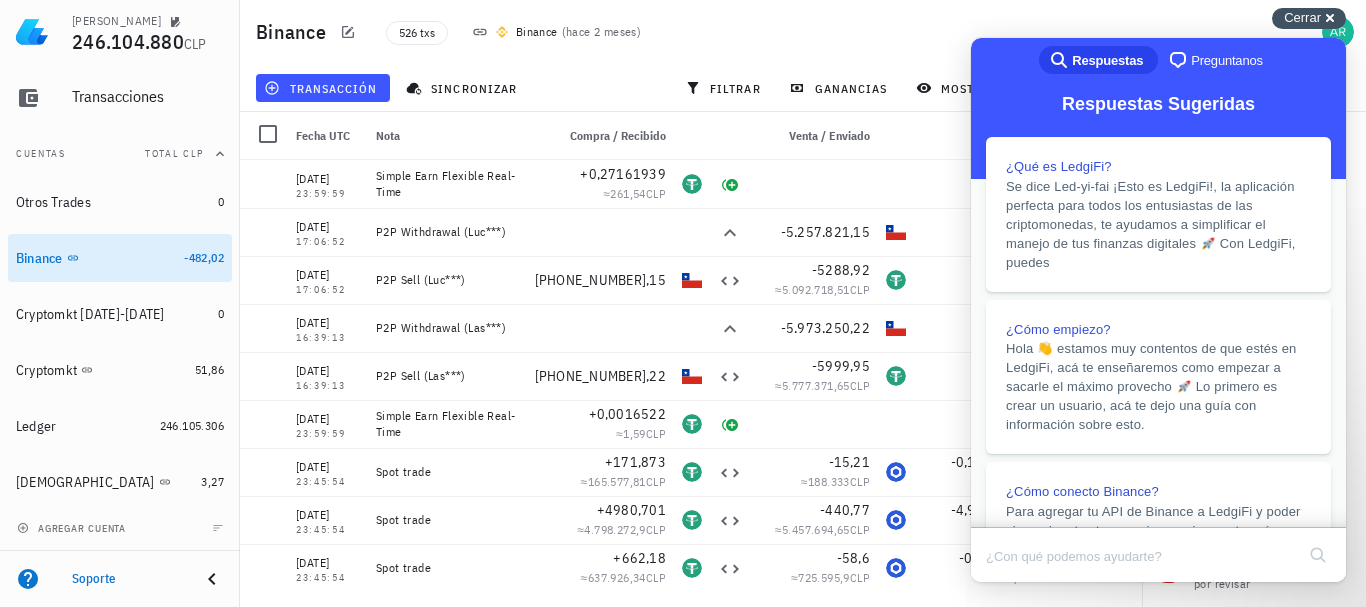 click on "Cerrar cross-small" at bounding box center (1309, 18) 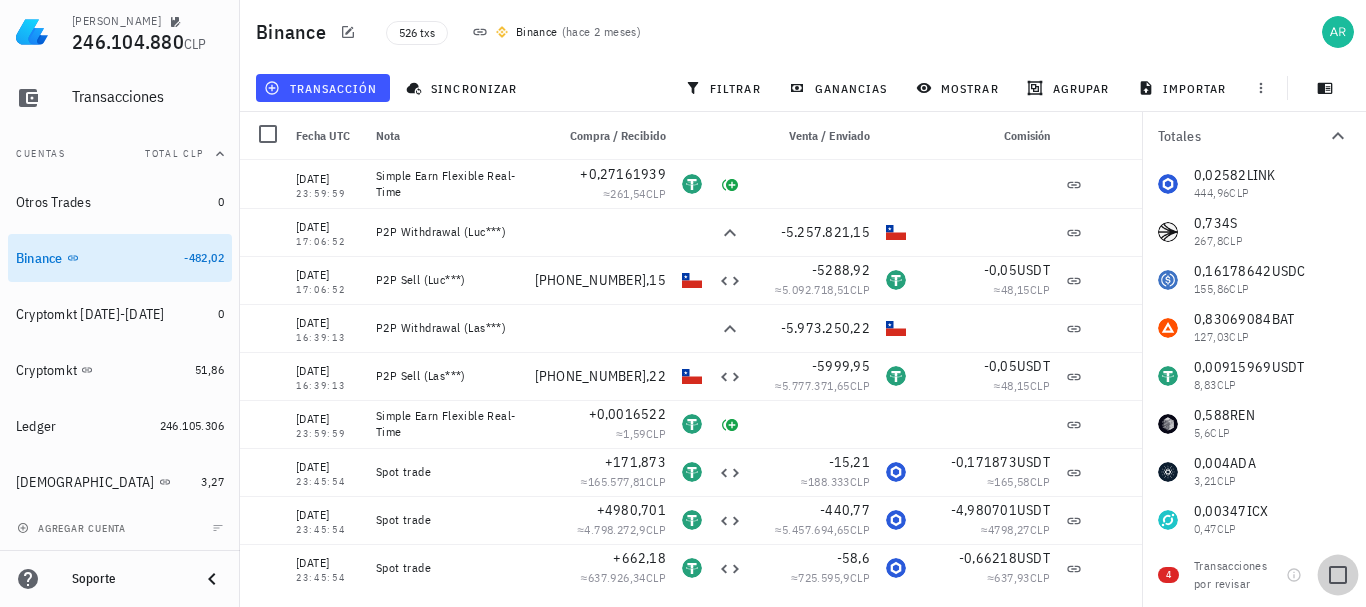 click at bounding box center (1338, 575) 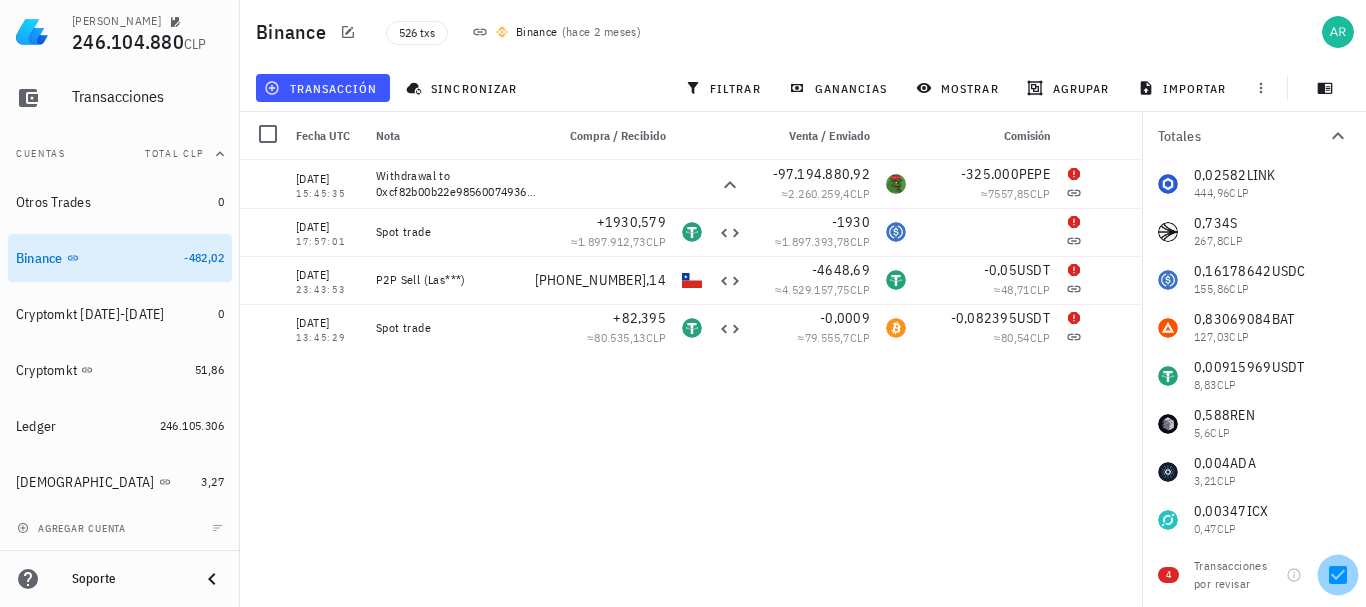 click at bounding box center (1338, 575) 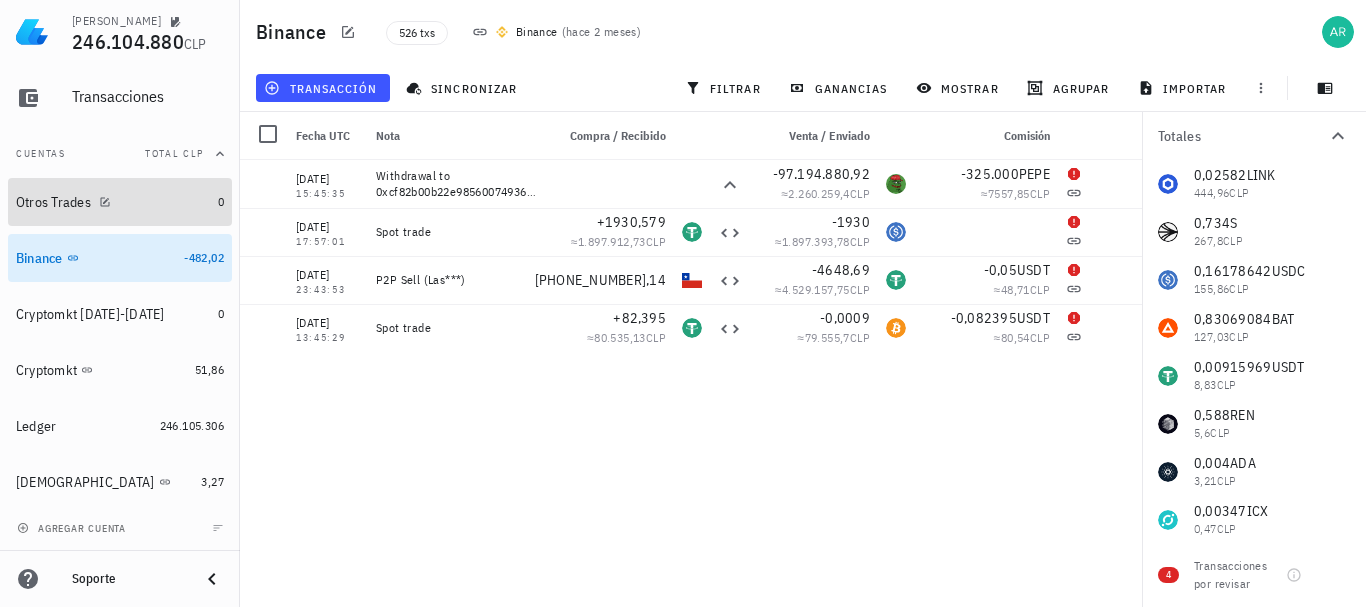 click on "Otros Trades" at bounding box center [113, 202] 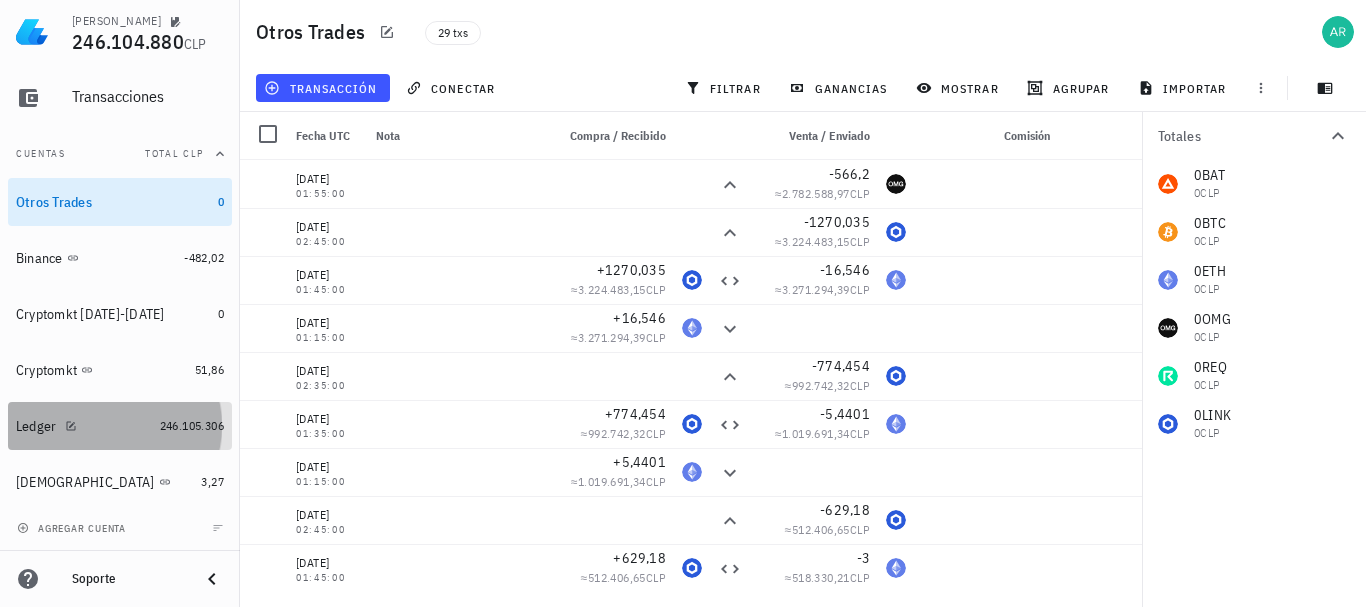 click on "Ledger" at bounding box center (84, 426) 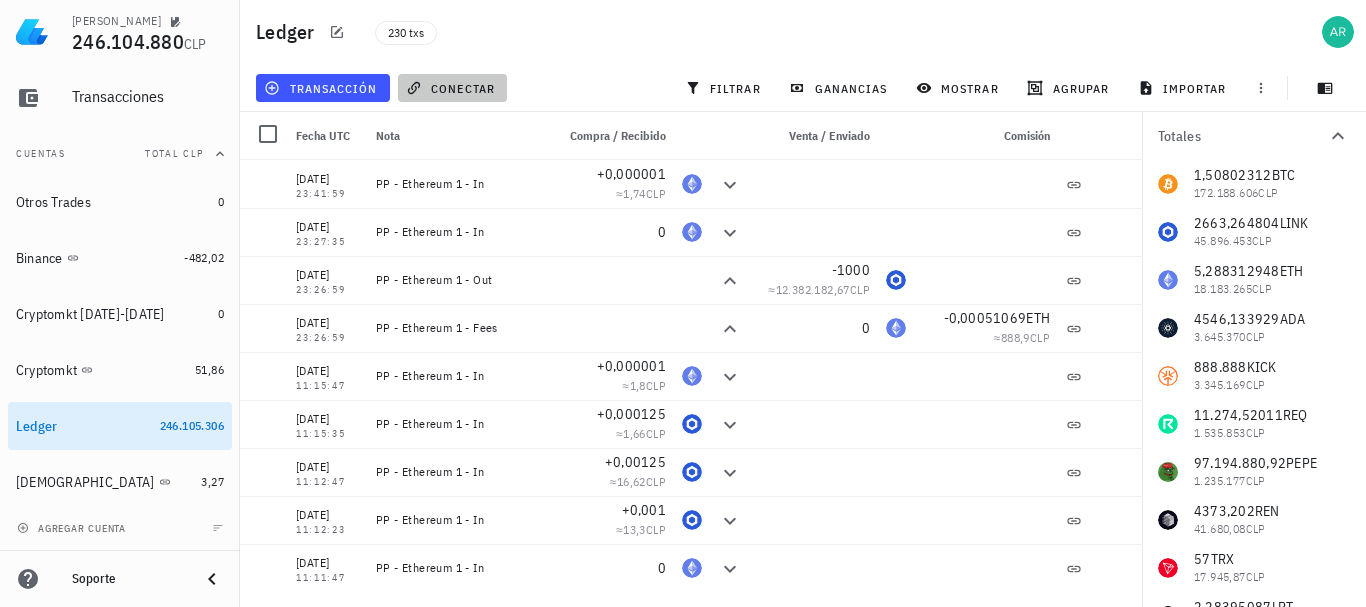 click on "conectar" at bounding box center (452, 88) 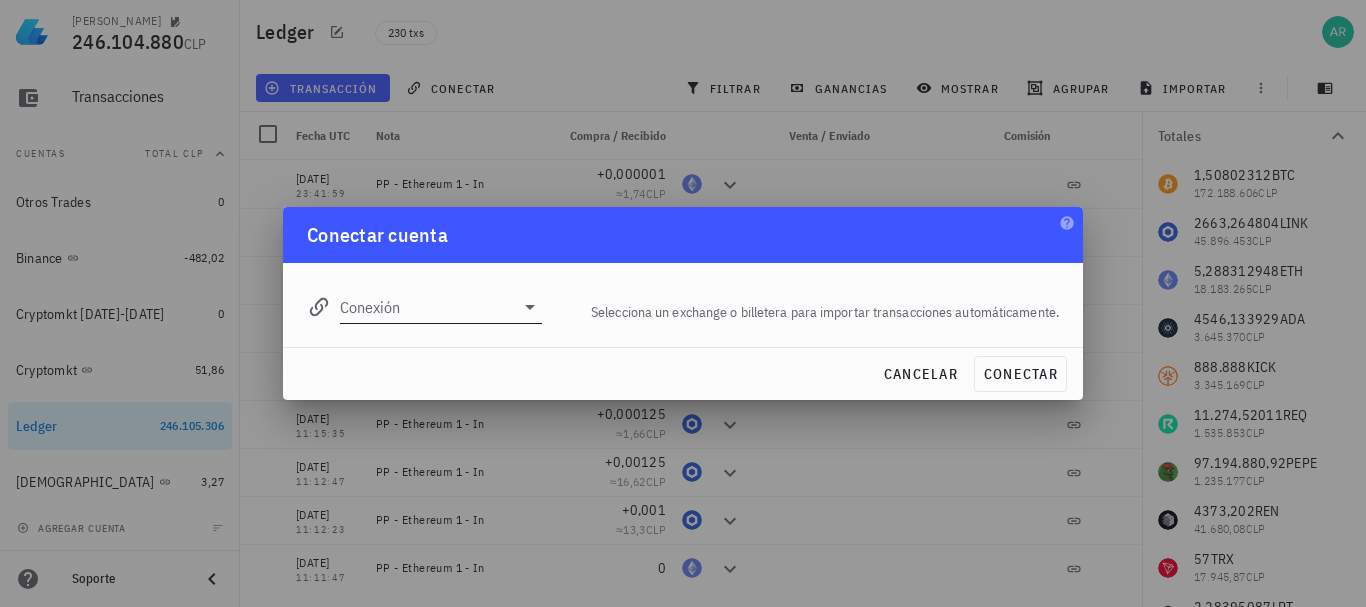 click 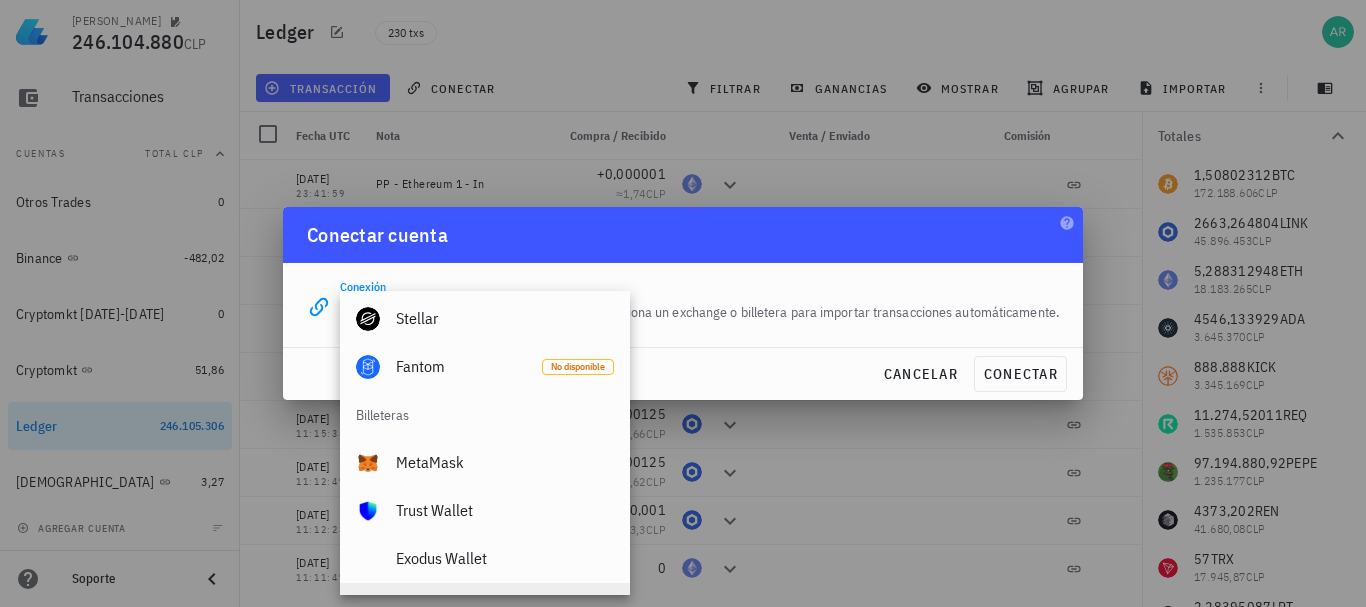 scroll, scrollTop: 1404, scrollLeft: 0, axis: vertical 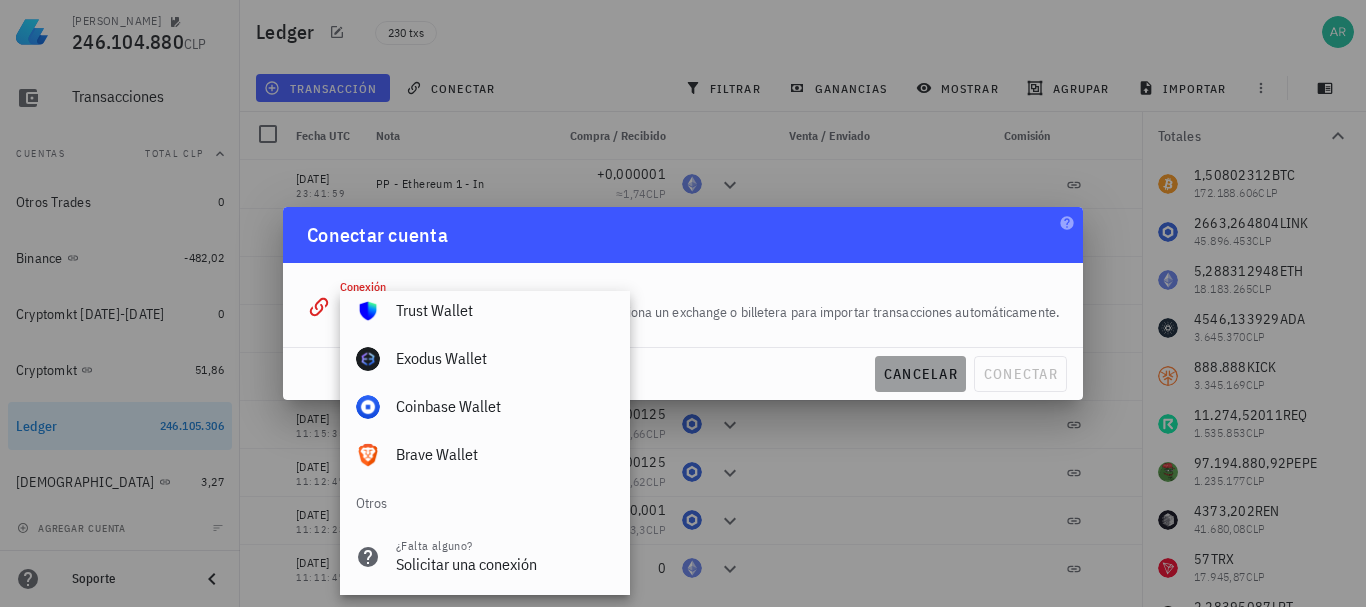 click on "cancelar" at bounding box center (920, 374) 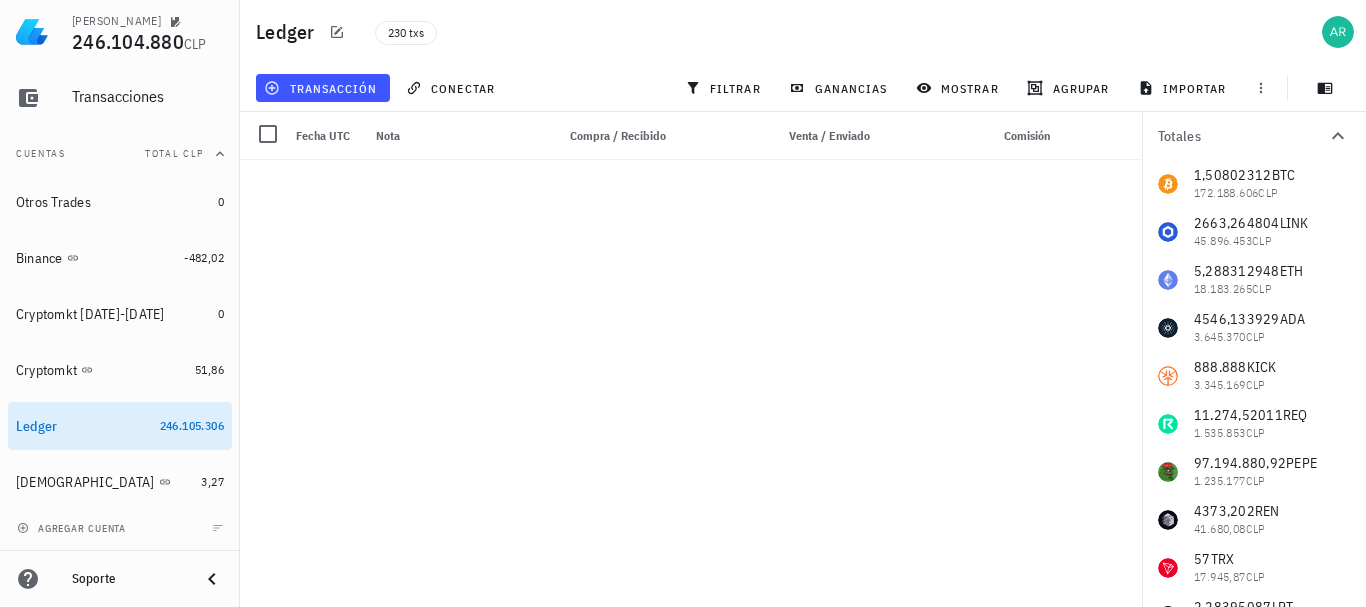 scroll, scrollTop: 2000, scrollLeft: 0, axis: vertical 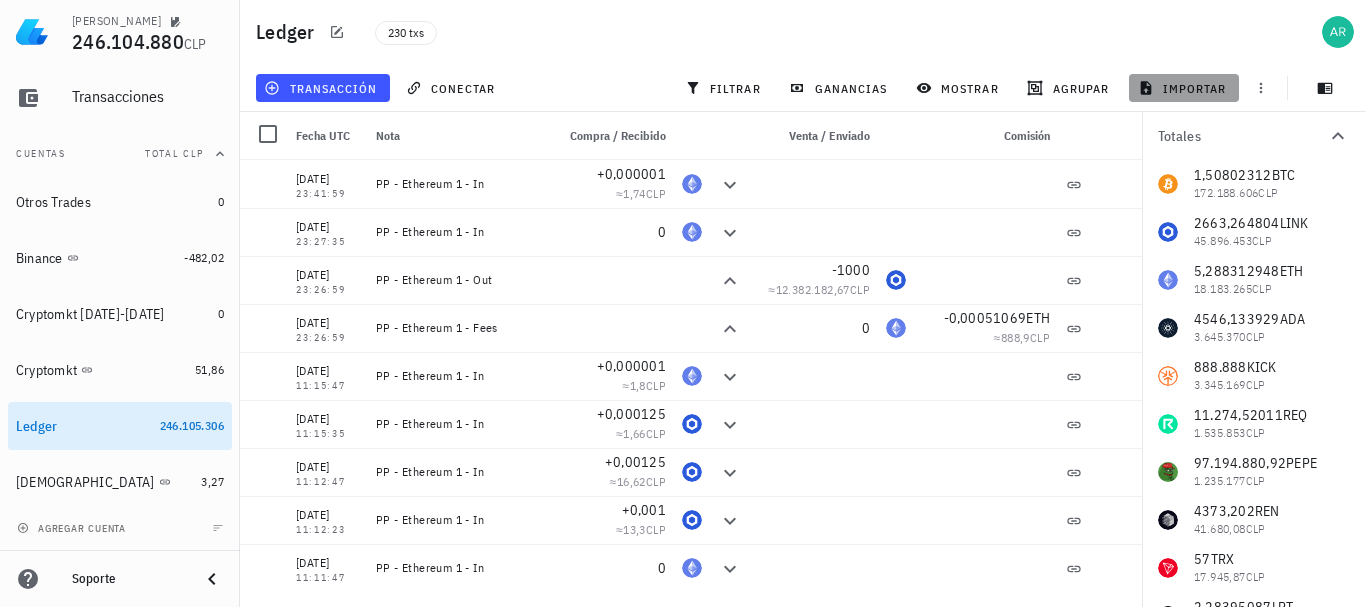 click on "importar" at bounding box center (1184, 88) 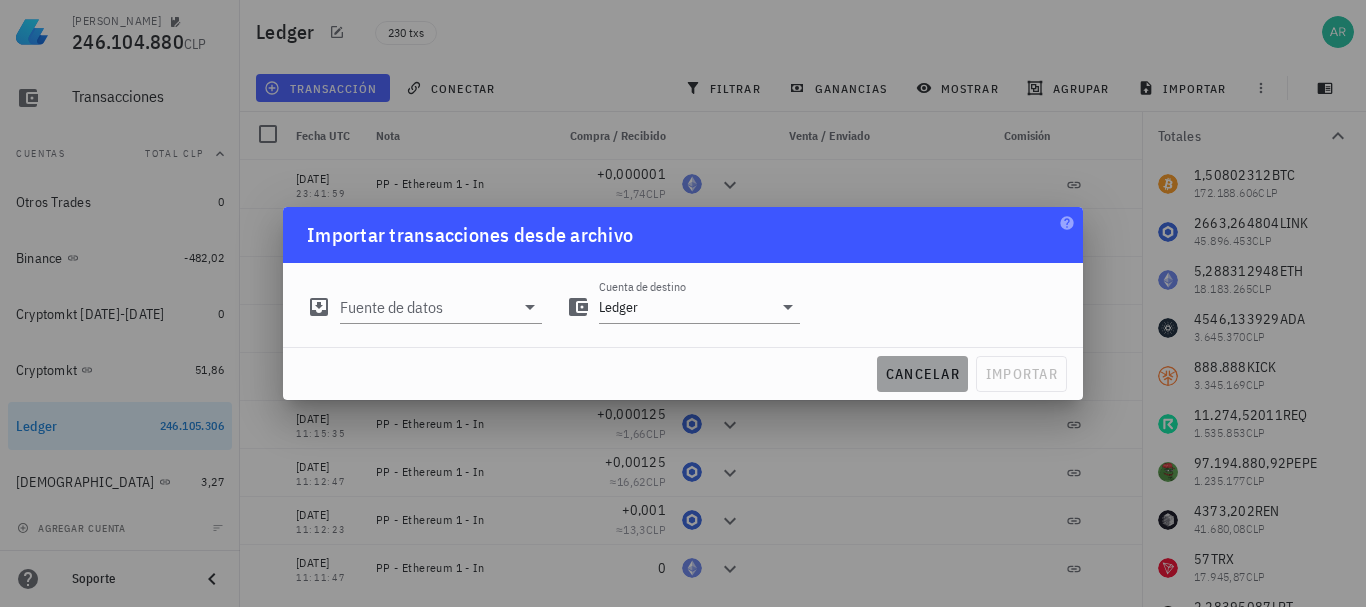 click on "cancelar" at bounding box center (922, 374) 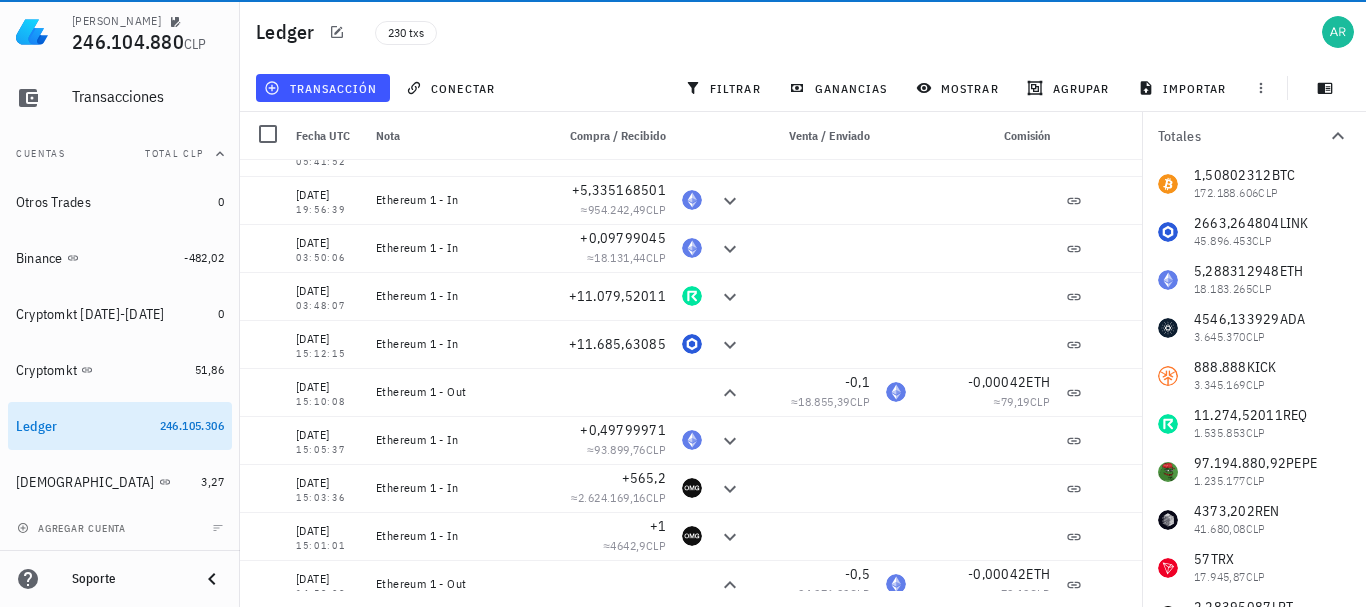 scroll, scrollTop: 10609, scrollLeft: 0, axis: vertical 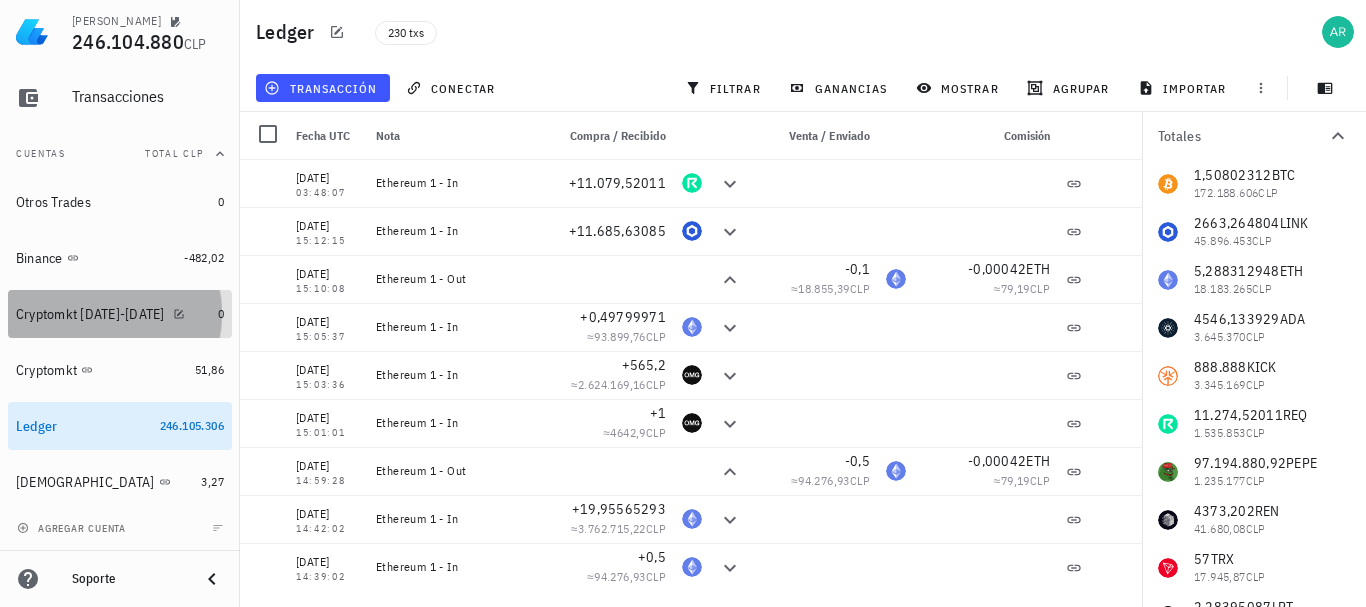 click on "Cryptomkt [DATE]-[DATE]" at bounding box center (90, 314) 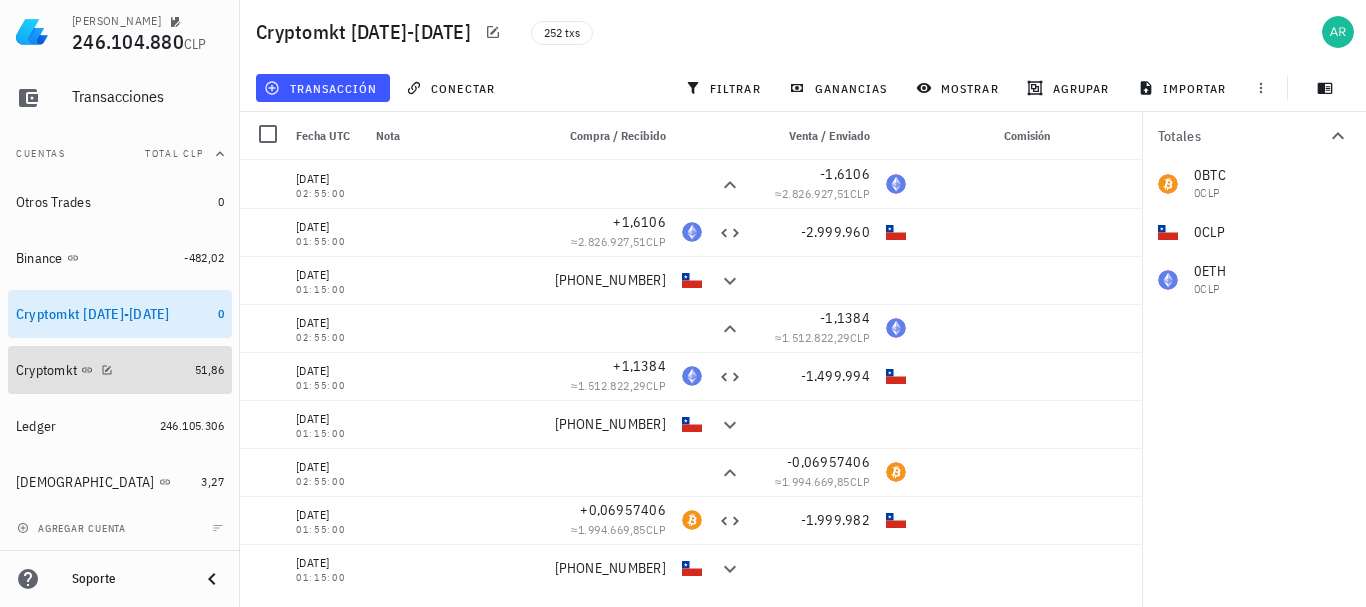 click on "Cryptomkt" at bounding box center [46, 370] 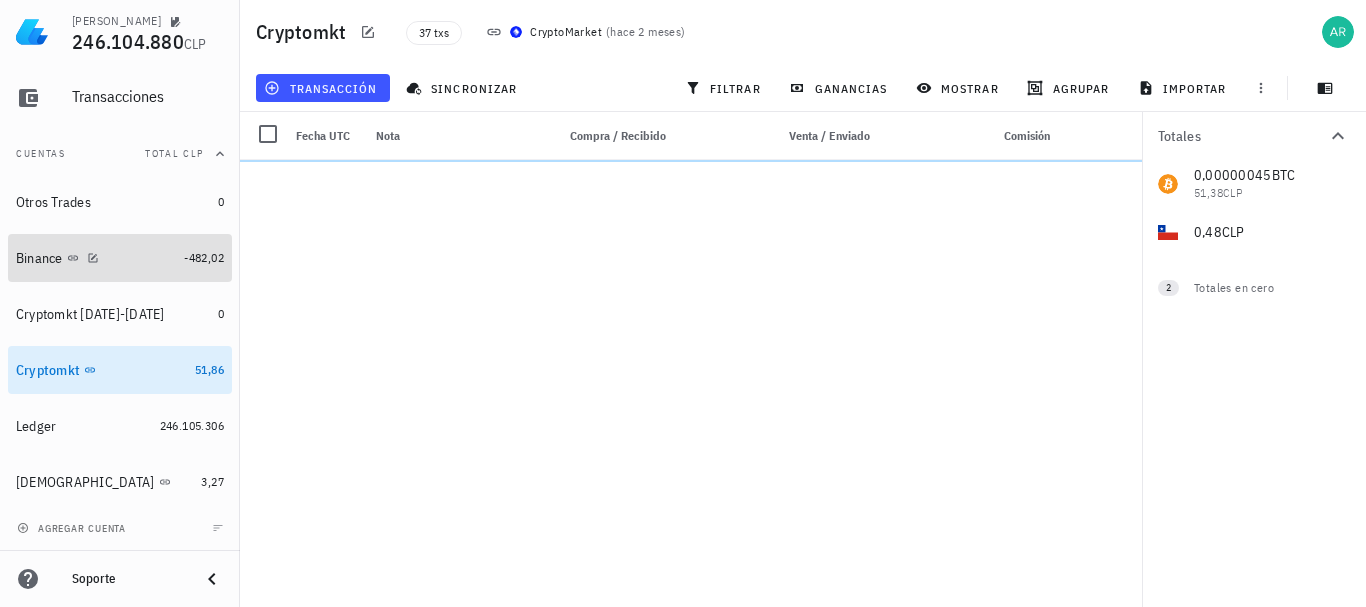 click on "Binance" at bounding box center (39, 258) 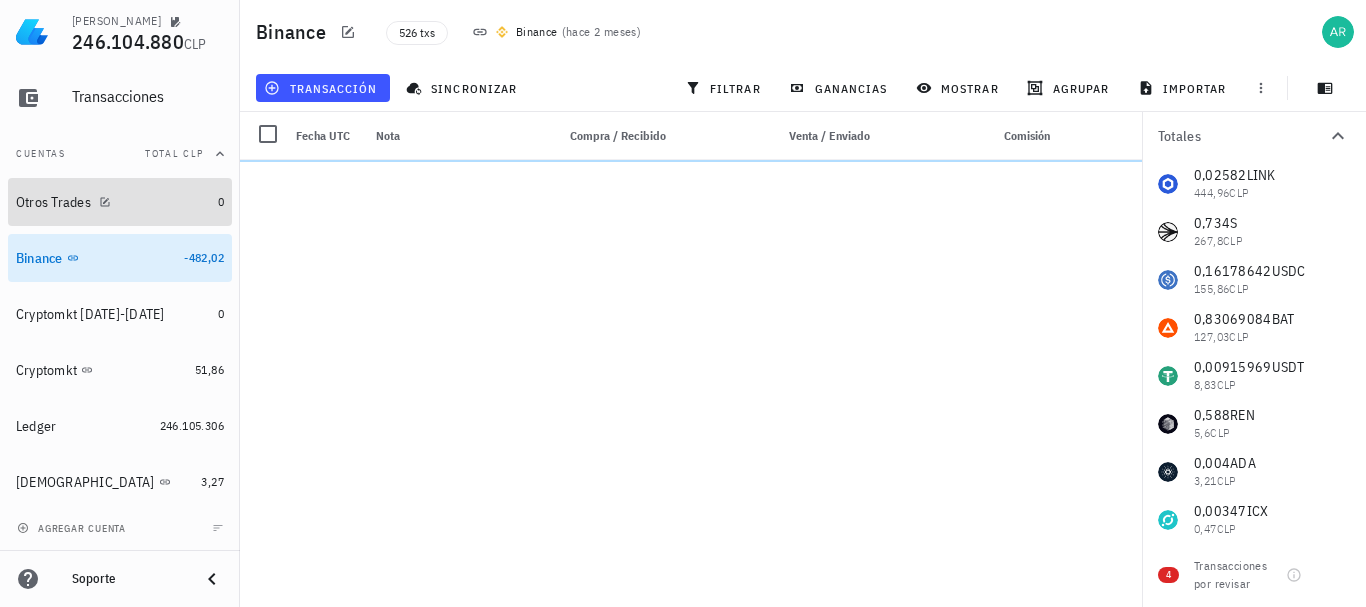 click on "Otros Trades" at bounding box center (53, 202) 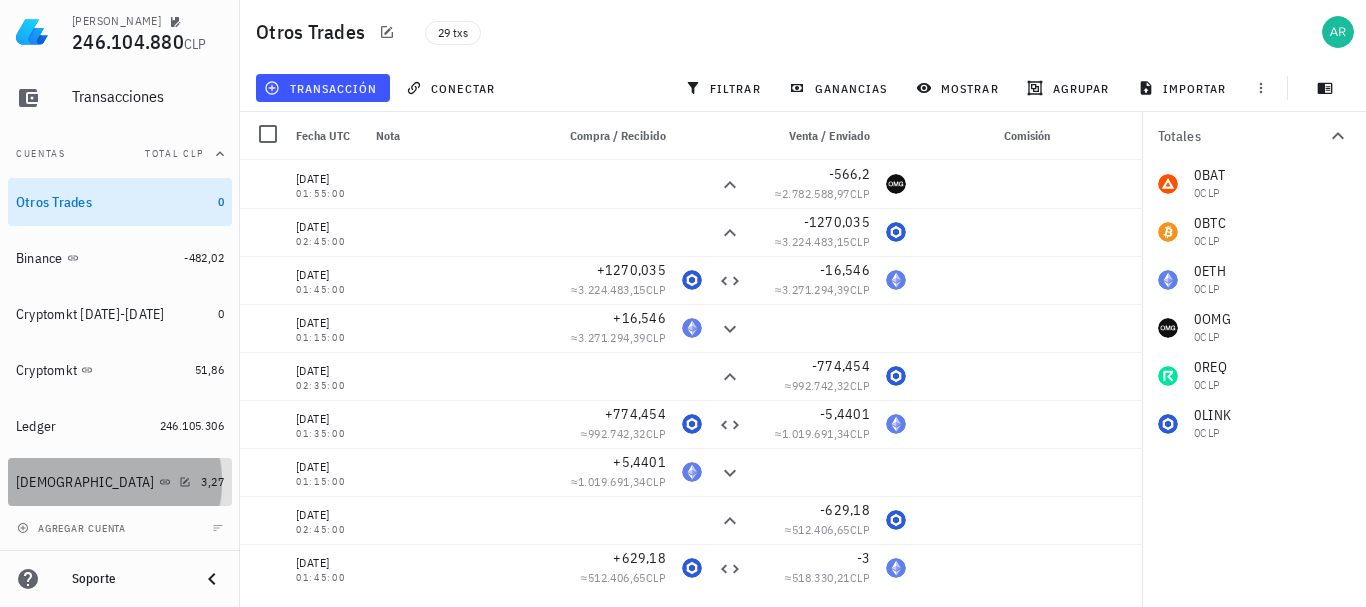click on "[DEMOGRAPHIC_DATA]" at bounding box center (85, 482) 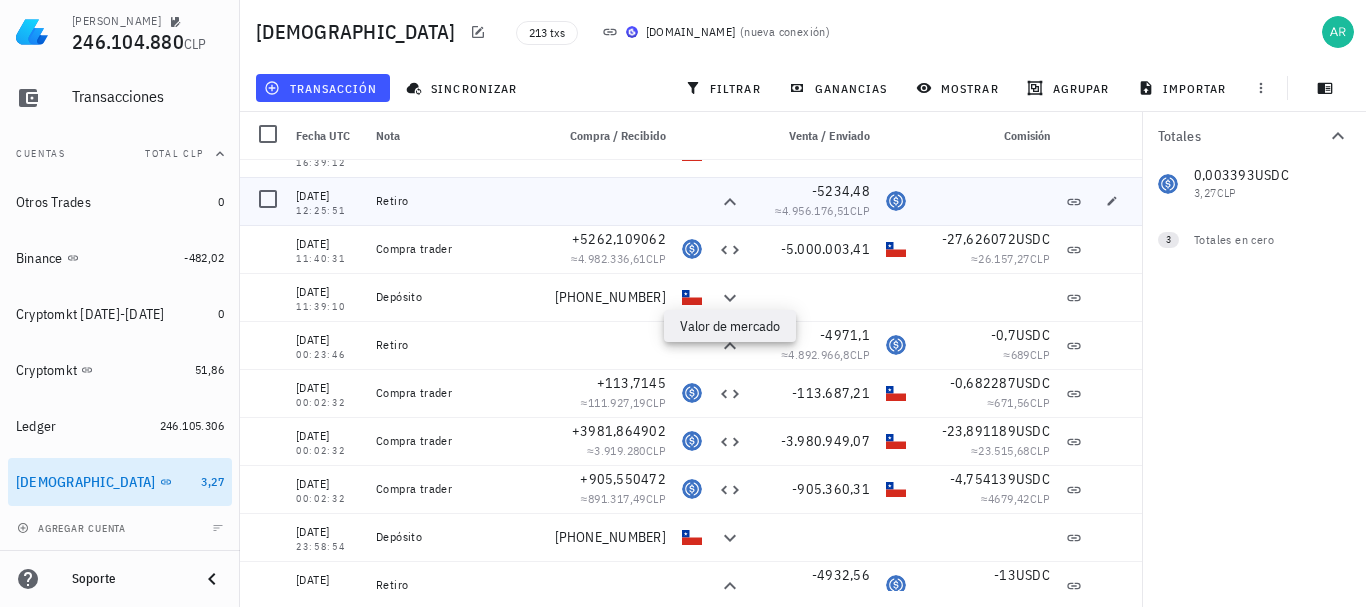 scroll, scrollTop: 0, scrollLeft: 0, axis: both 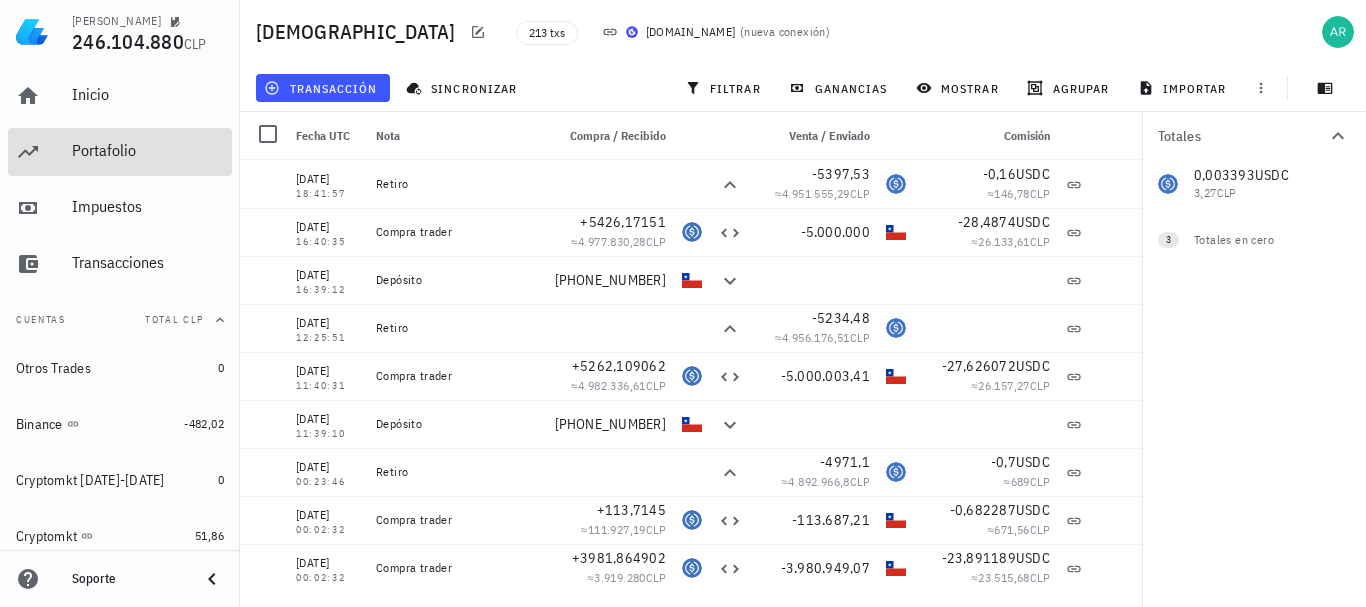 click on "Portafolio" at bounding box center (148, 150) 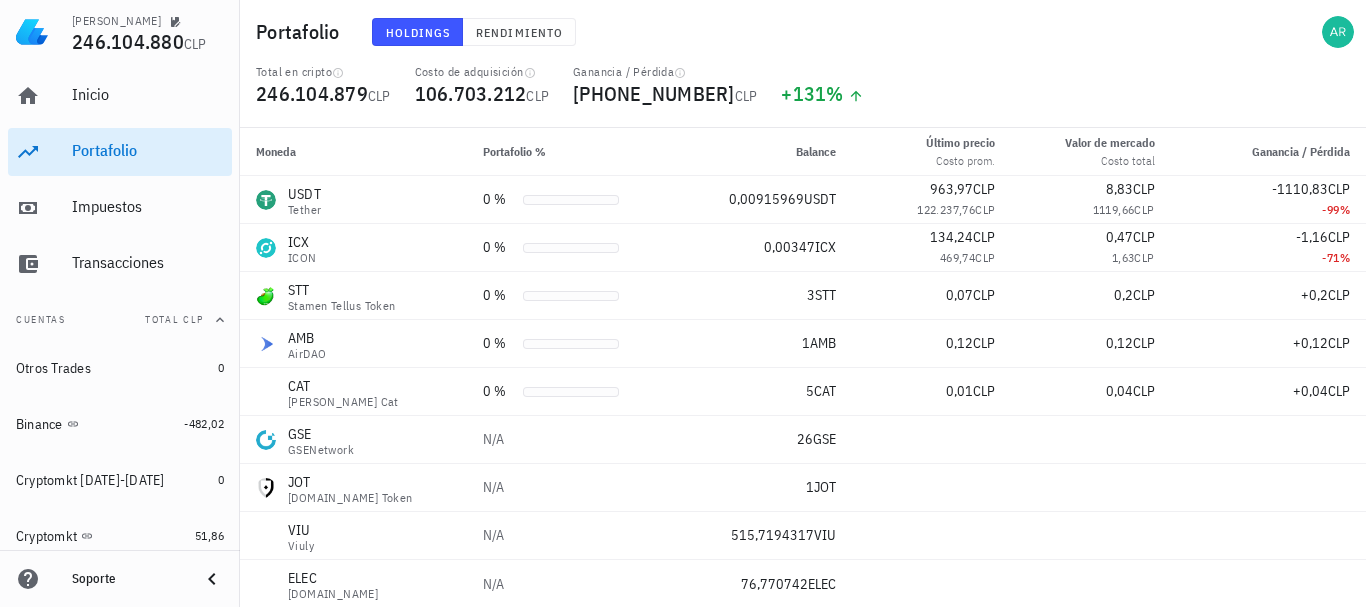 scroll, scrollTop: 625, scrollLeft: 0, axis: vertical 